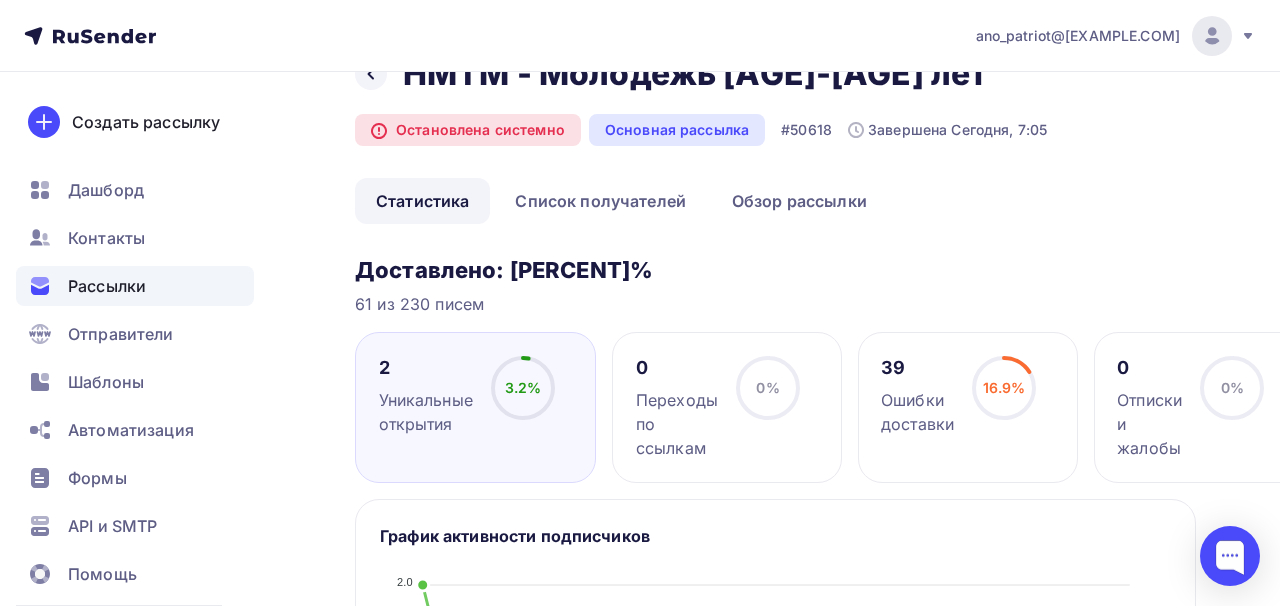 scroll, scrollTop: 0, scrollLeft: 0, axis: both 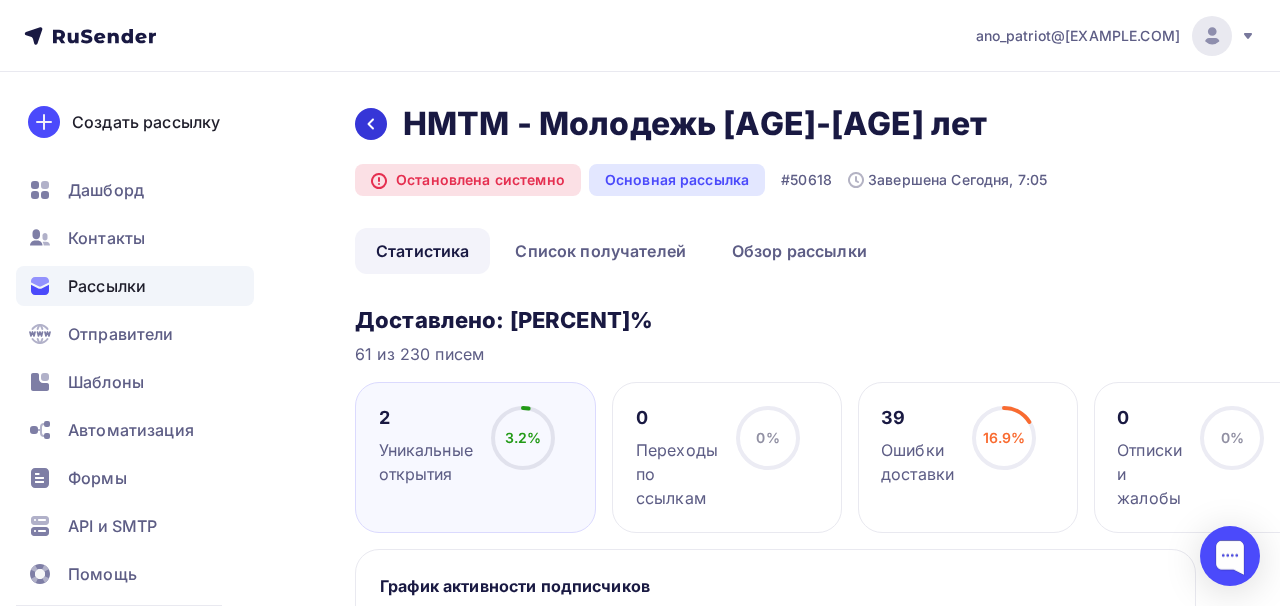 click at bounding box center [371, 124] 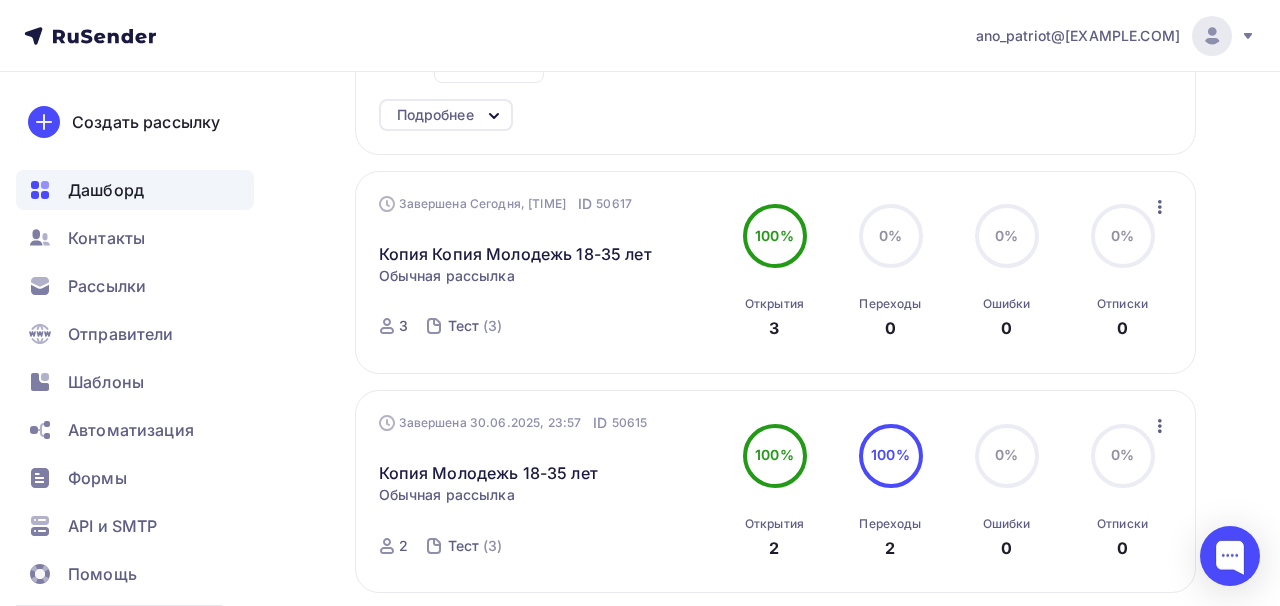 scroll, scrollTop: 1399, scrollLeft: 0, axis: vertical 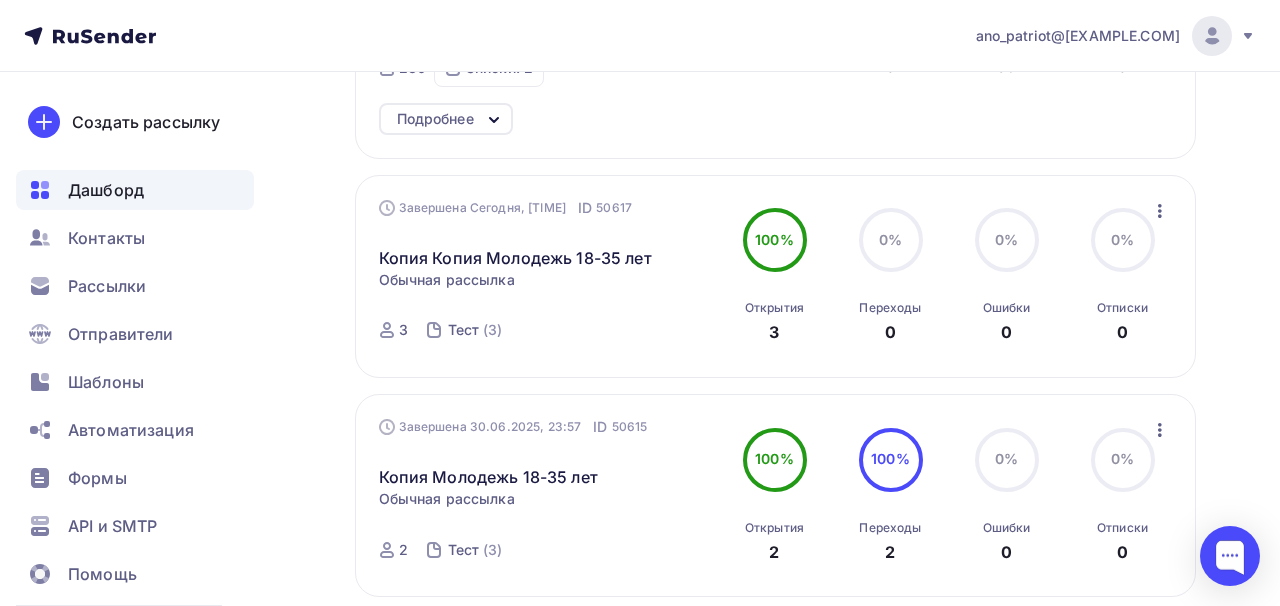 click at bounding box center (1160, 211) 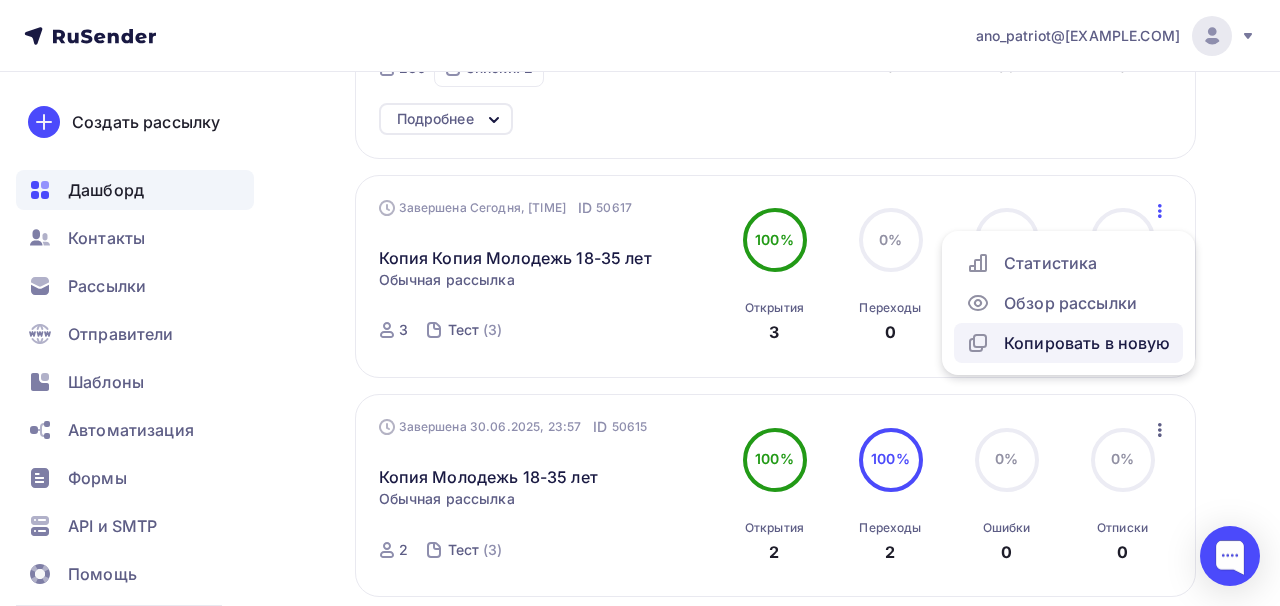click on "Копировать в новую" at bounding box center [1068, 343] 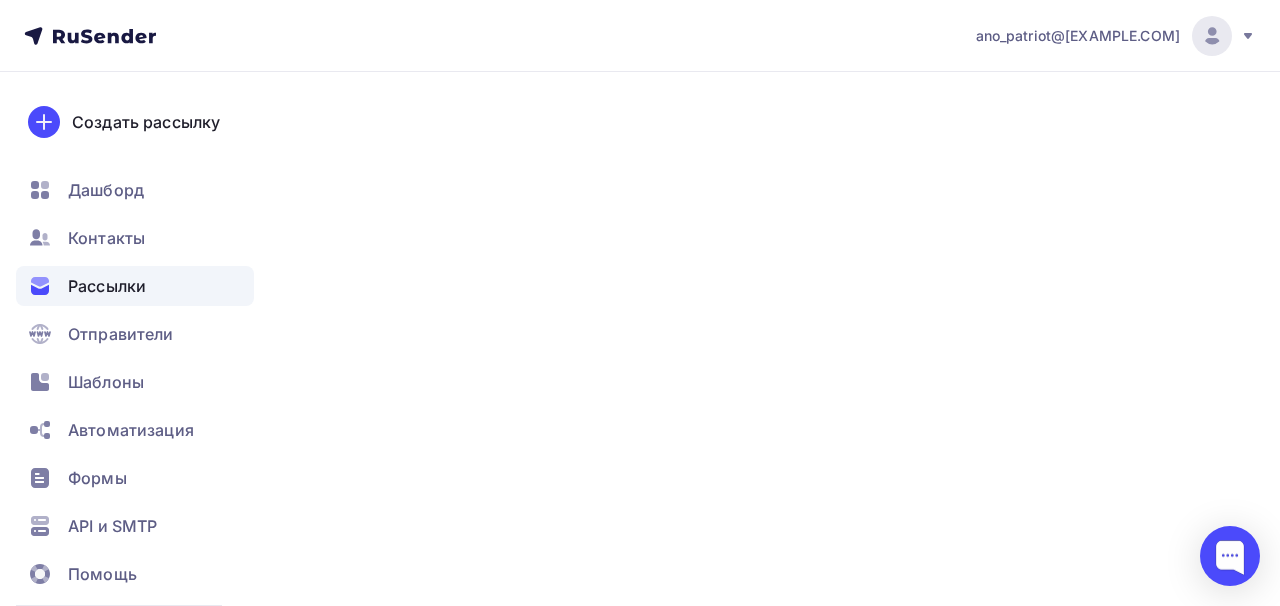 scroll, scrollTop: 0, scrollLeft: 0, axis: both 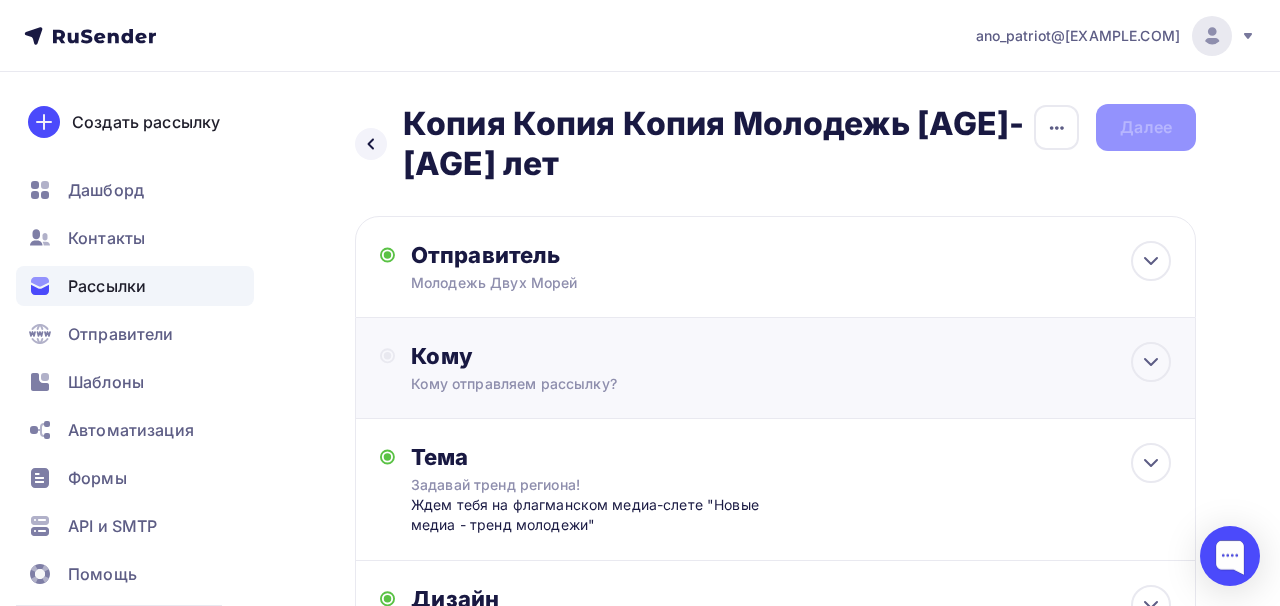click on "Кому
Кому отправляем рассылку?
Списки получателей
Выберите список
Все списки
id
Тест
(3)
#24242
Молодежь 18-35 лет
(220)
#24238
Добавить список
Добавить сегментацию
Получателей:
0
Сохранить" at bounding box center [775, 368] 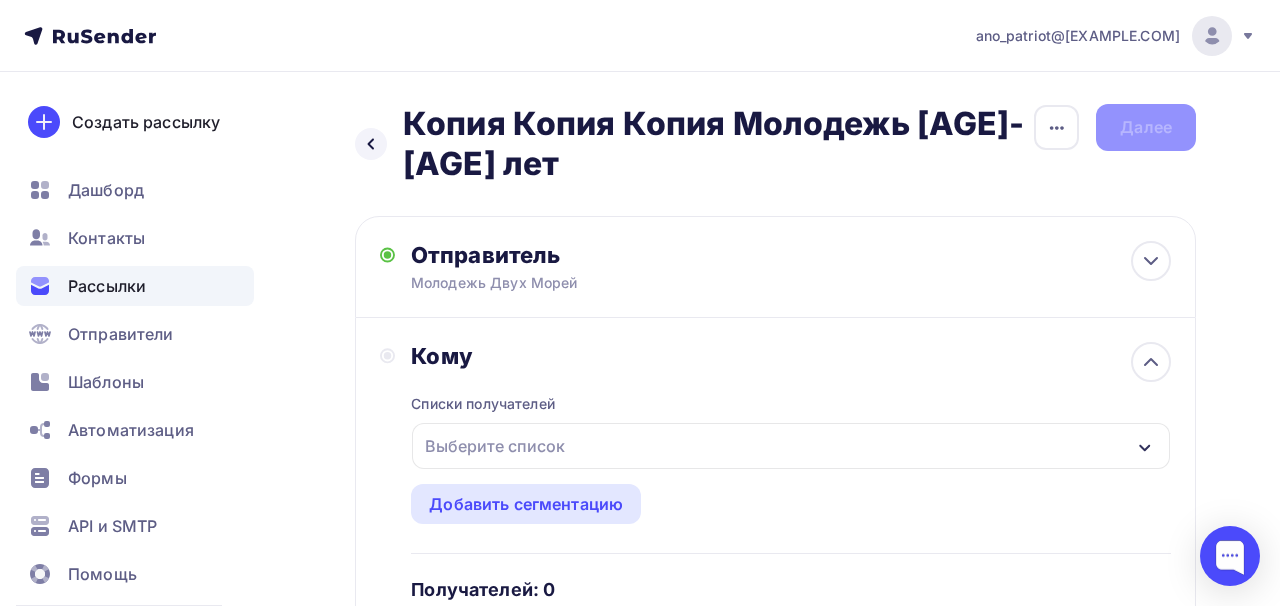 click on "Списки получателей
Выберите список
Все списки
id
Тест
(3)
#24242
Молодежь 18-35 лет
(220)
#24238
Добавить список
Добавить сегментацию
Получателей:
0
Сохранить" at bounding box center [791, 524] 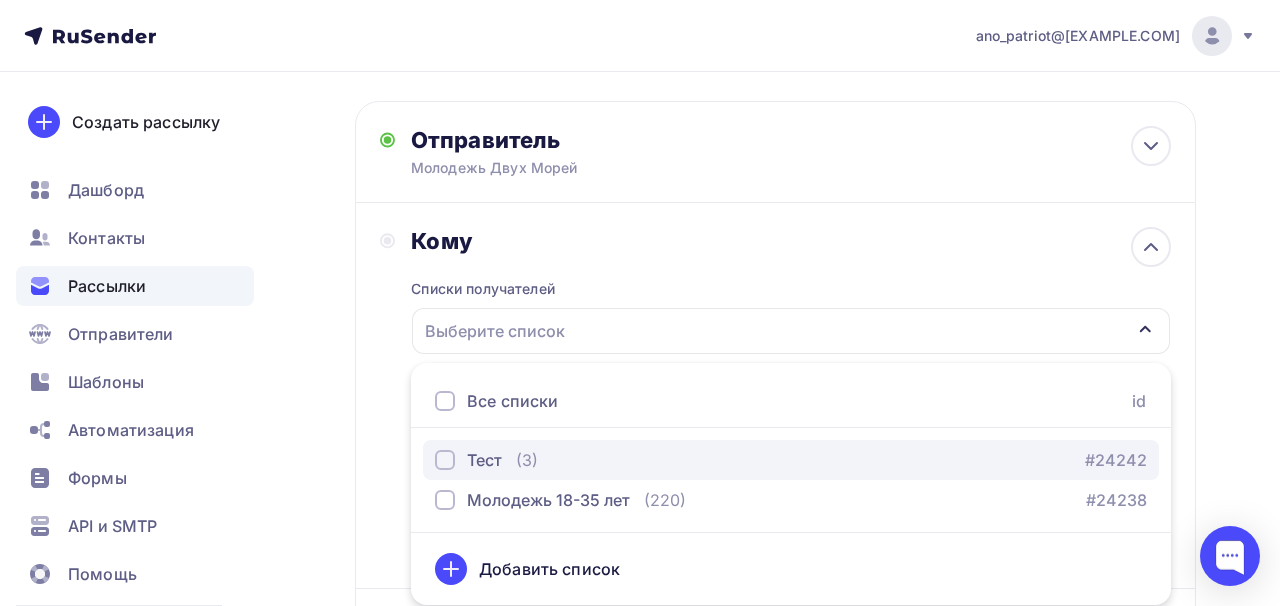 click on "Тест
(3)
#24242" at bounding box center [791, 460] 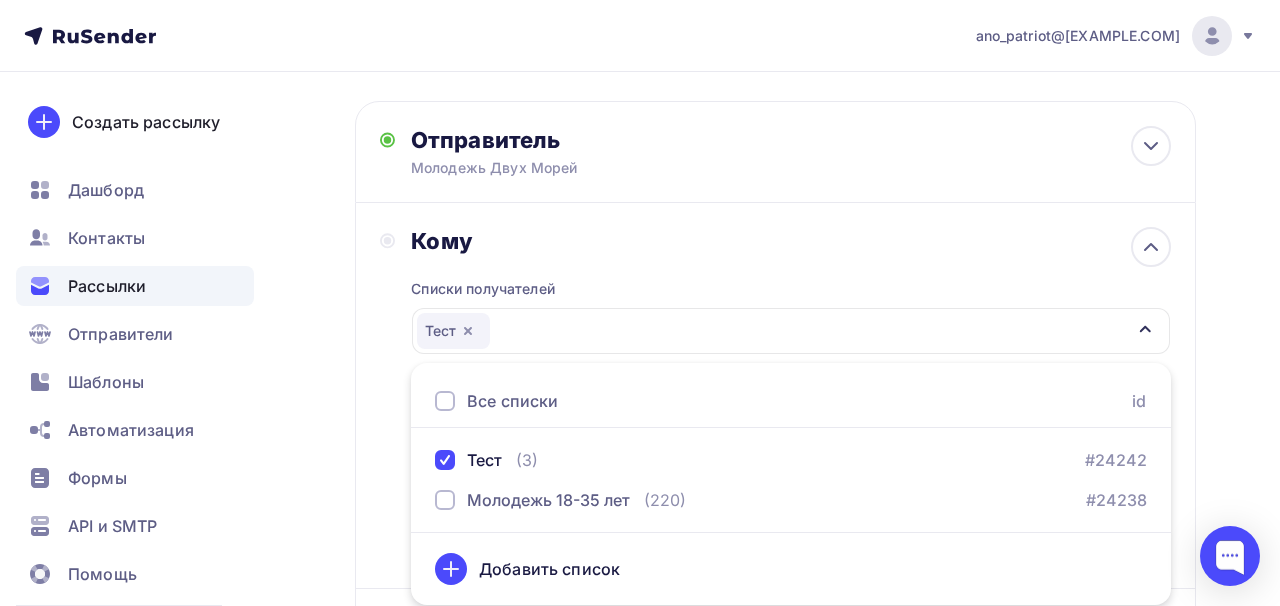 click on "Списки получателей" at bounding box center [483, 289] 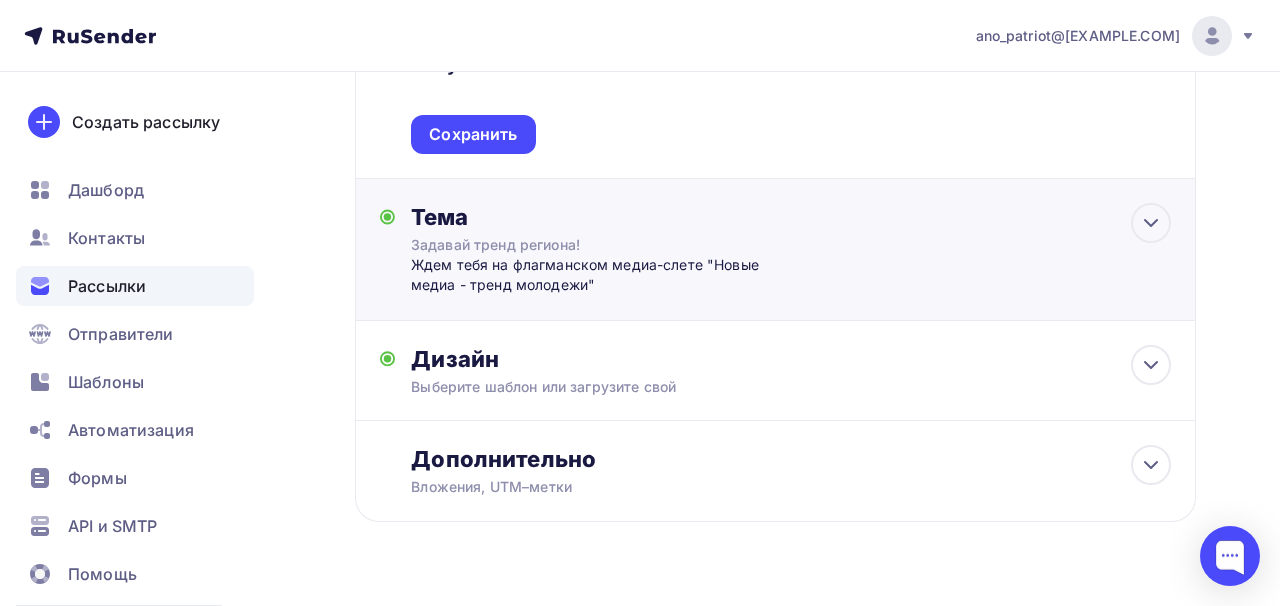 scroll, scrollTop: 573, scrollLeft: 0, axis: vertical 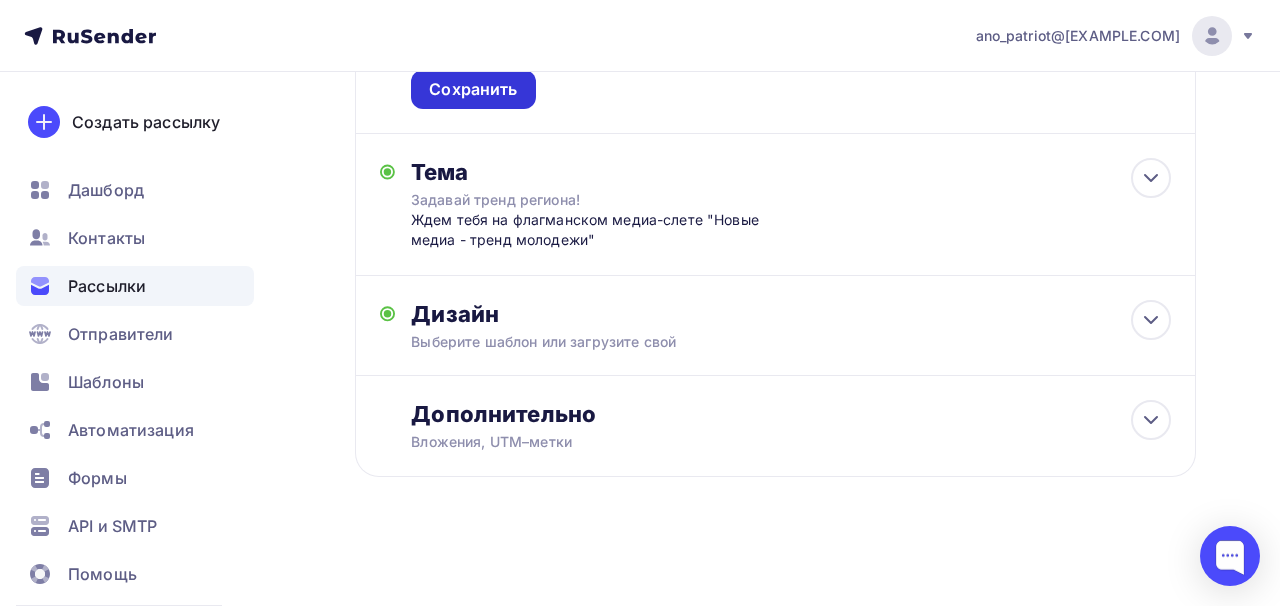 click on "Сохранить" at bounding box center (473, 89) 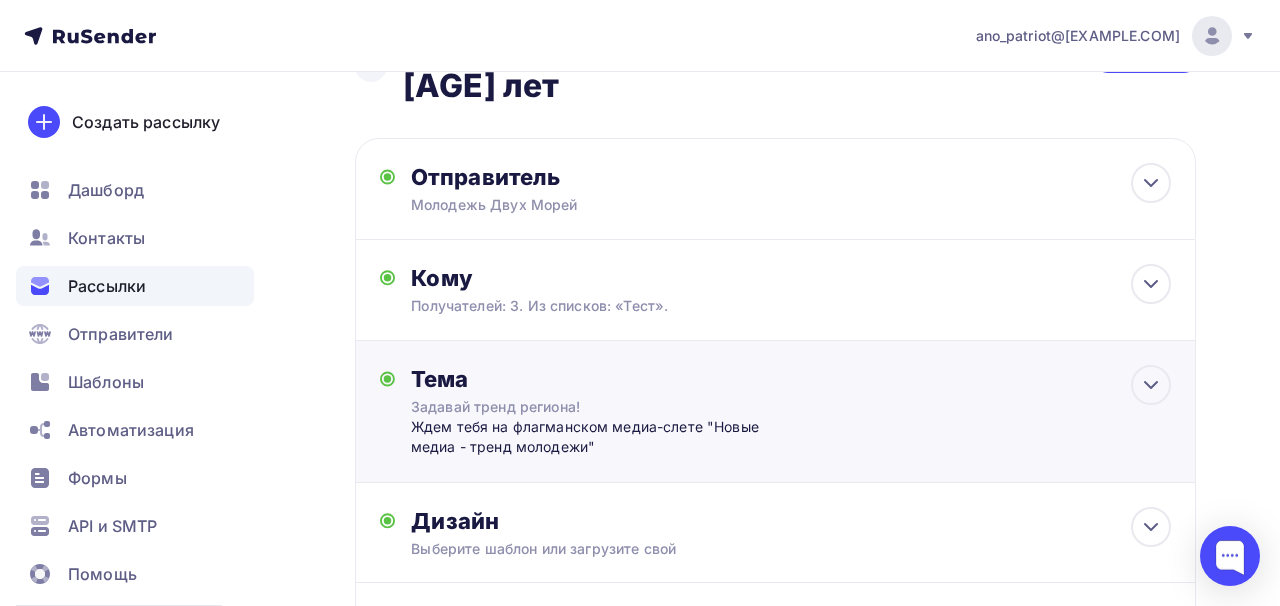 scroll, scrollTop: 0, scrollLeft: 0, axis: both 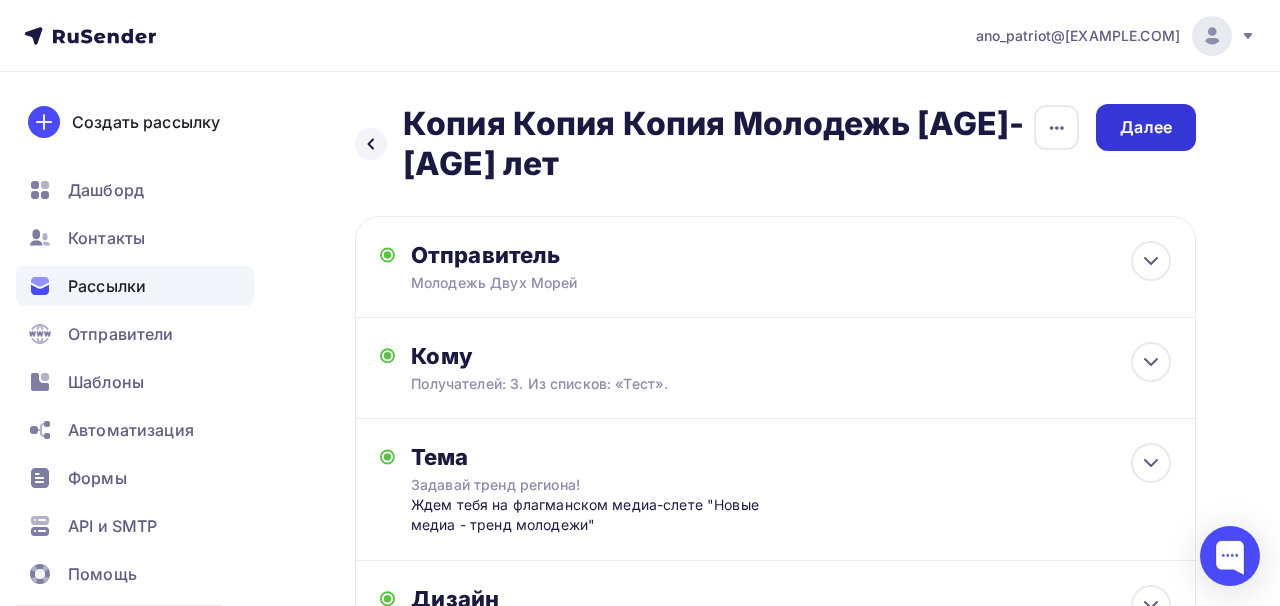 click on "Далее" at bounding box center (1146, 127) 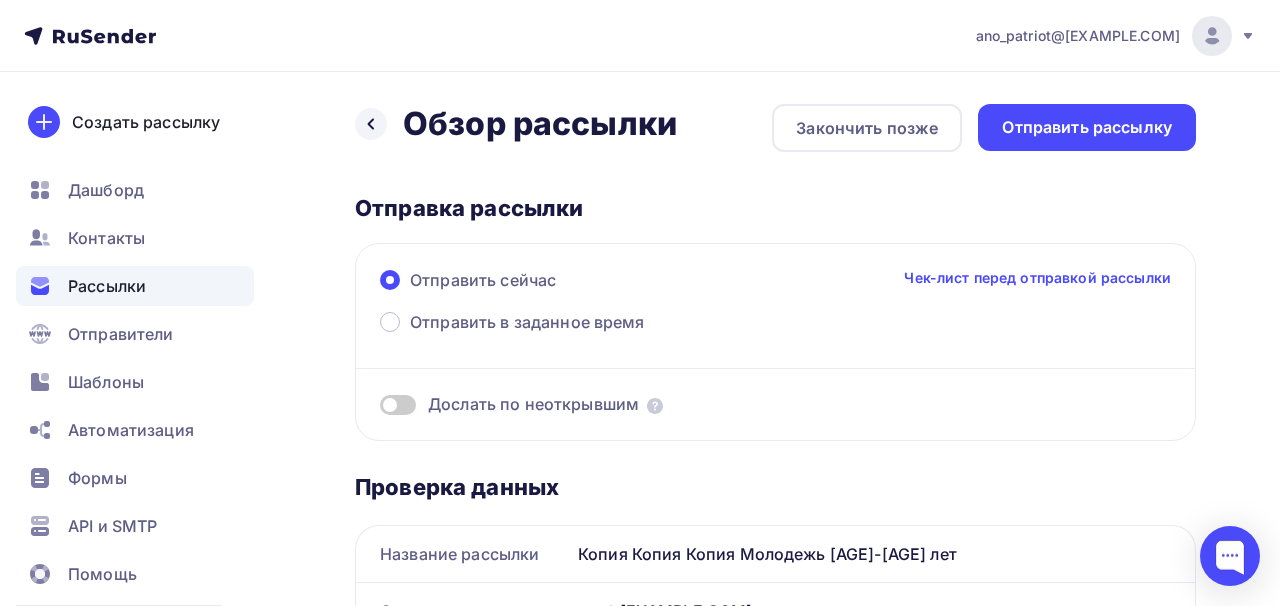 scroll, scrollTop: 0, scrollLeft: 0, axis: both 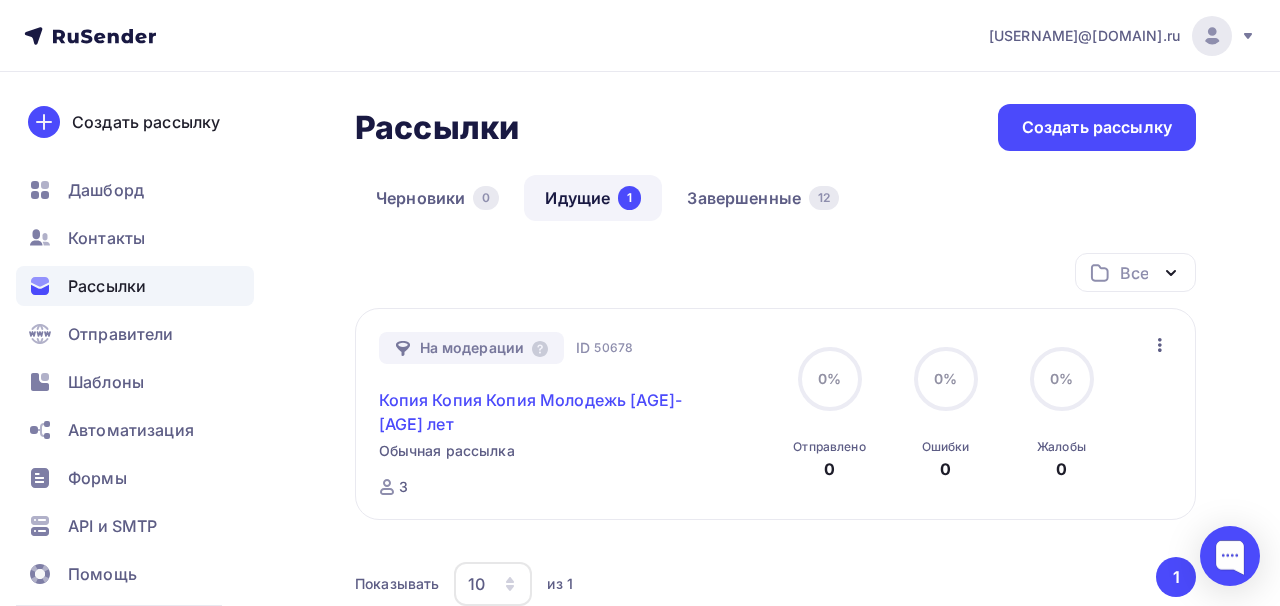 click on "Копия Копия Копия Молодежь [AGE]-[AGE] лет" at bounding box center (550, 412) 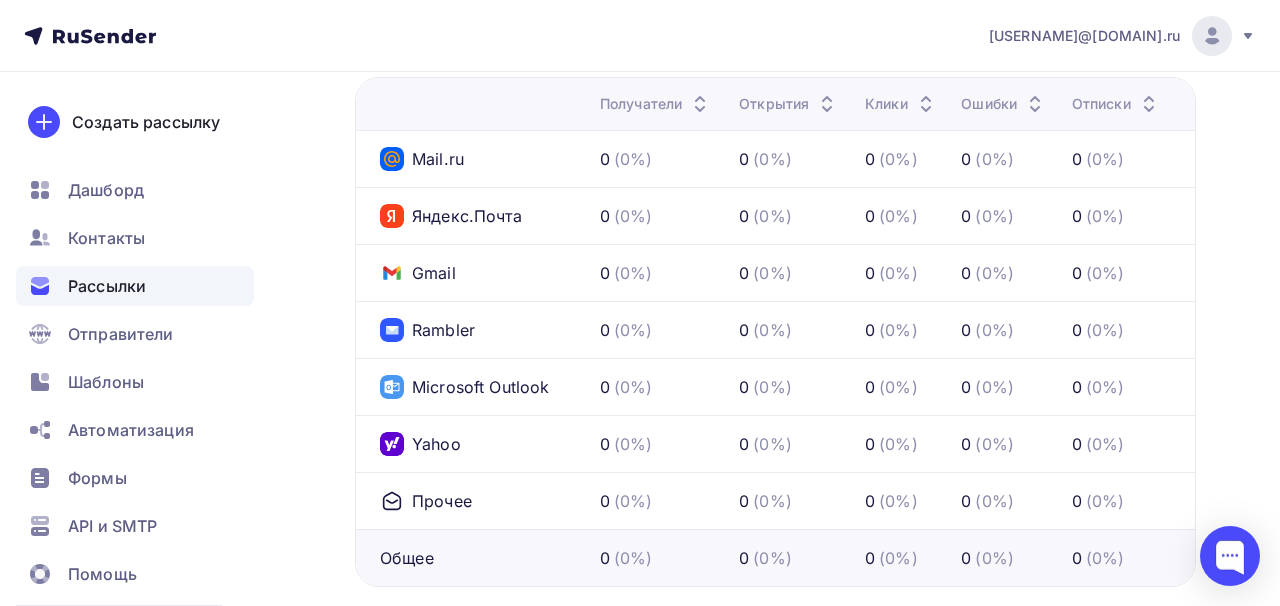 scroll, scrollTop: 991, scrollLeft: 0, axis: vertical 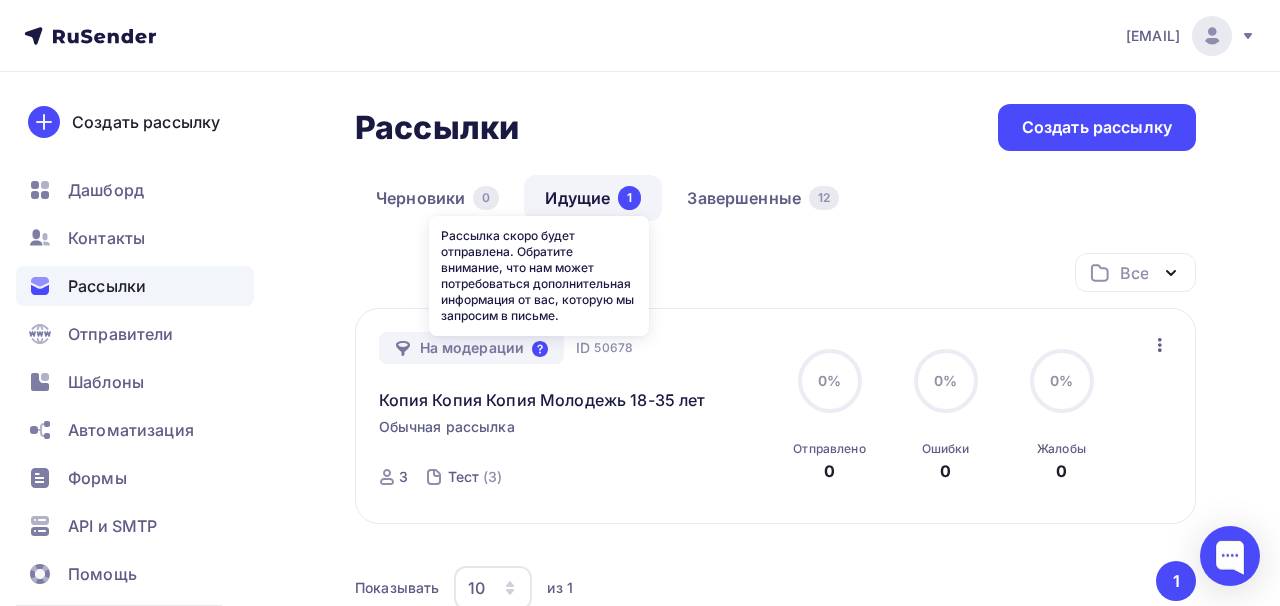 click at bounding box center (540, 349) 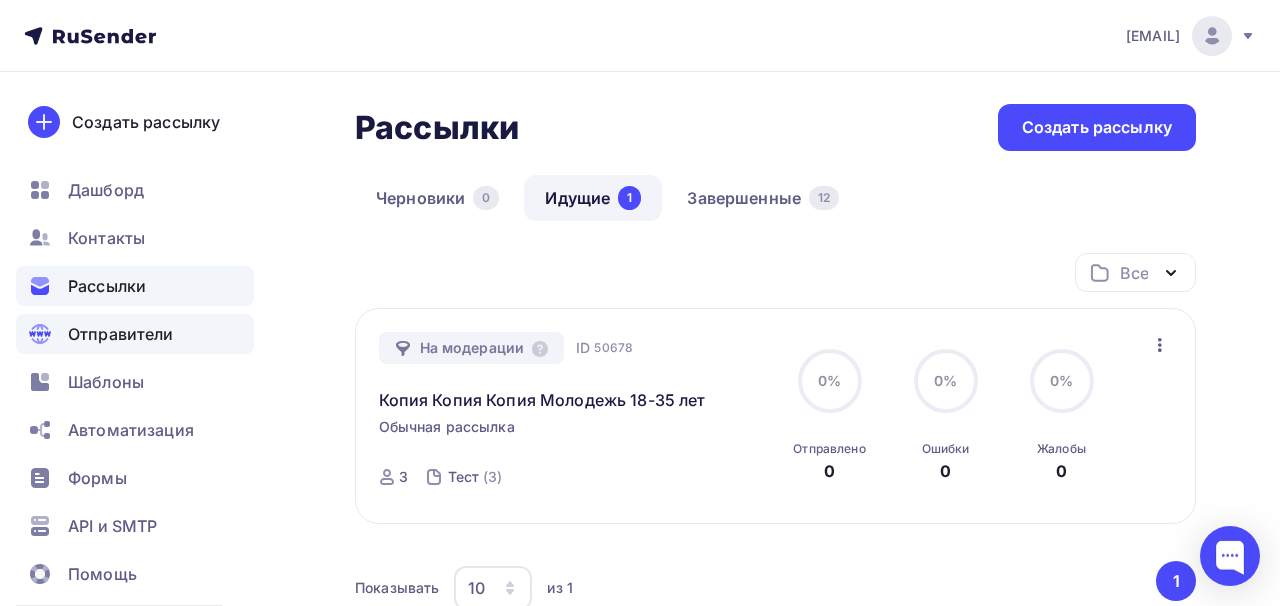 click on "Отправители" at bounding box center [121, 334] 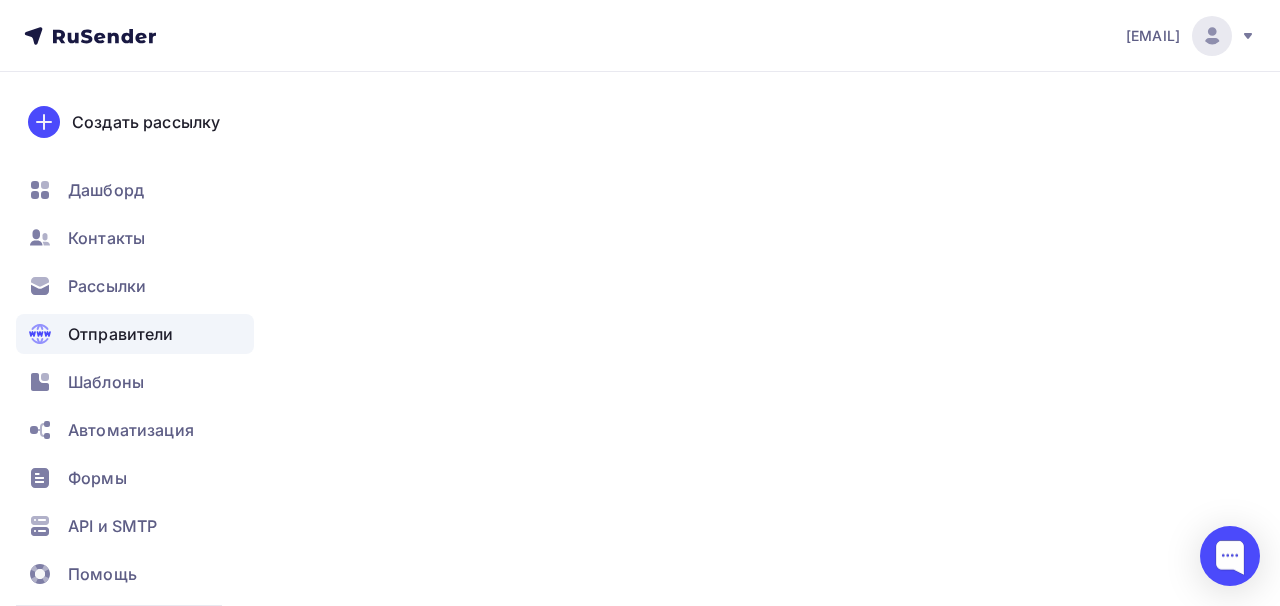 click on "Отправители" at bounding box center [121, 334] 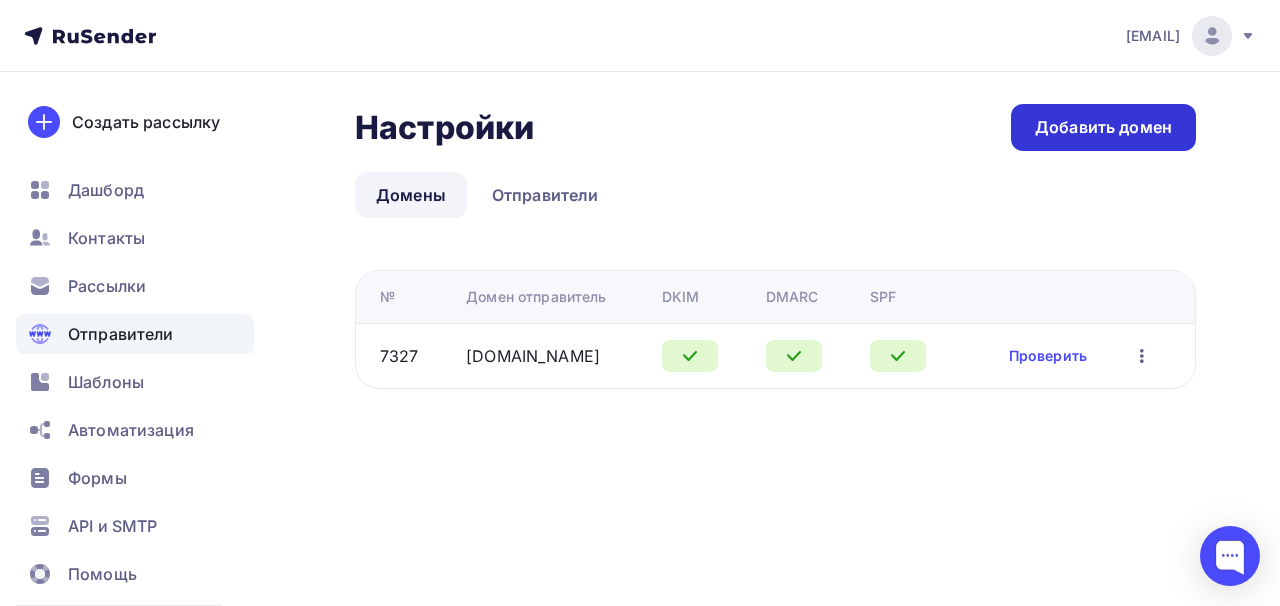 click on "Добавить домен" at bounding box center [1103, 127] 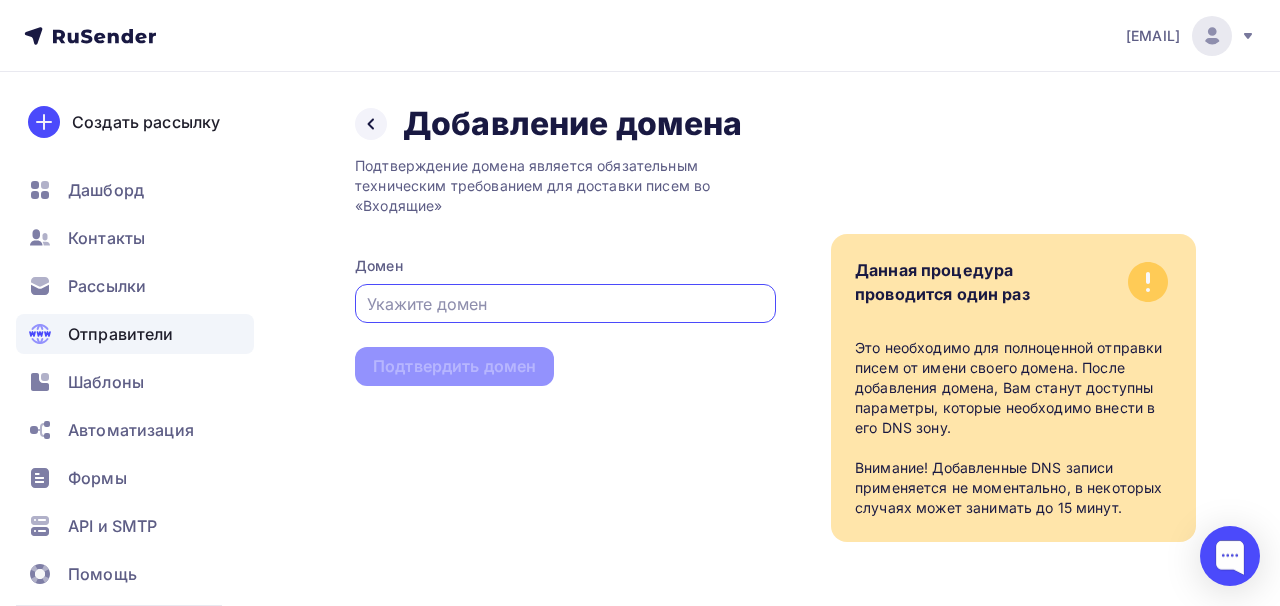 paste on "[DOMAIN_NAME]" 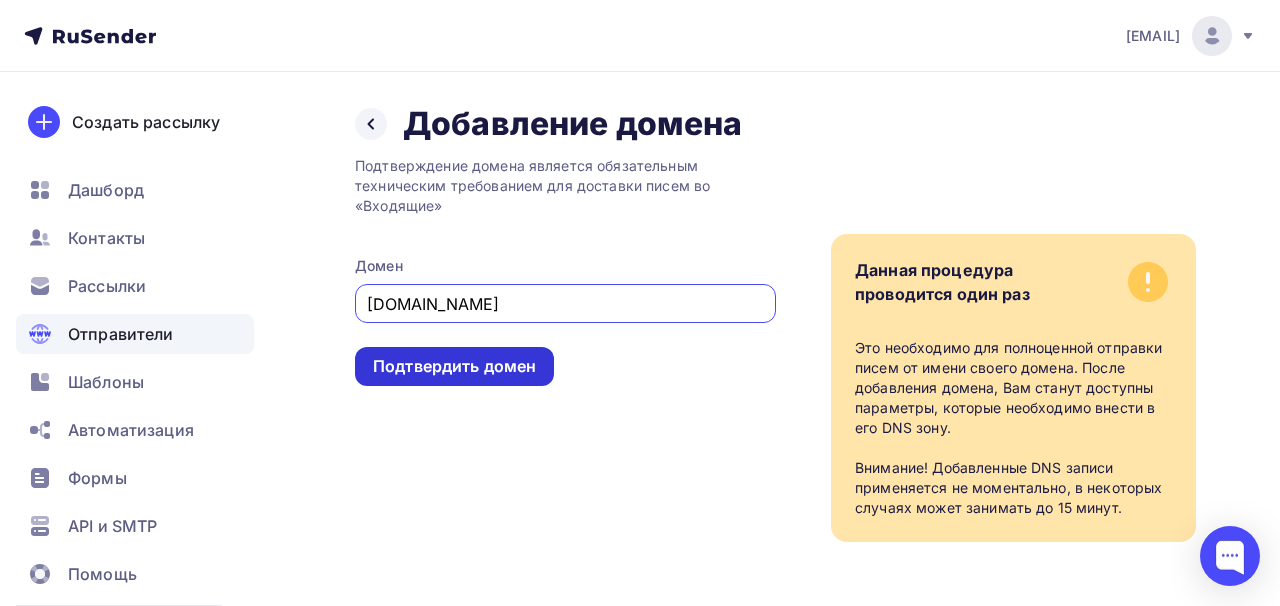 type on "[DOMAIN_NAME]" 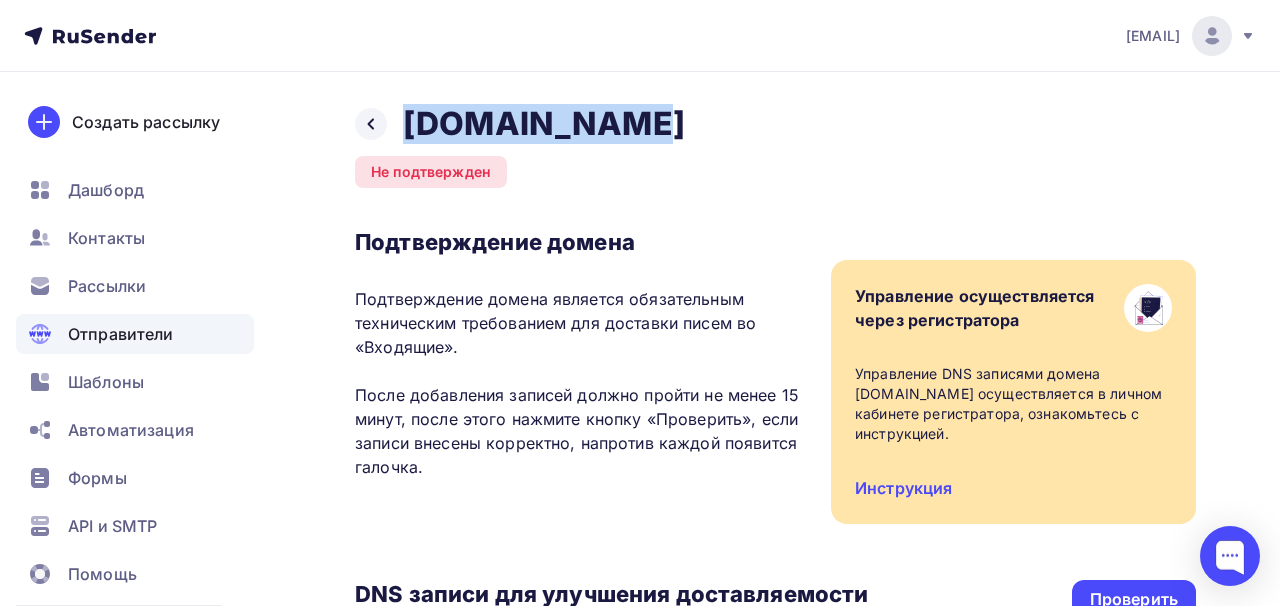 drag, startPoint x: 626, startPoint y: 124, endPoint x: 409, endPoint y: 105, distance: 217.83022 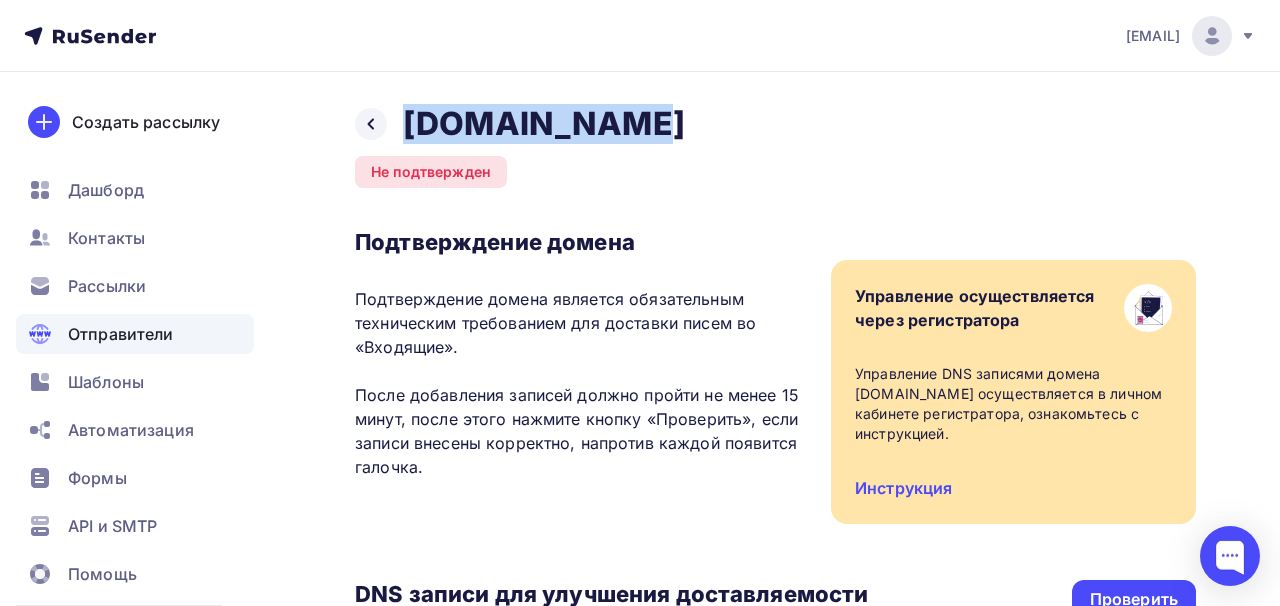 click on "Подтверждение домена является обязательным техническим требованием
для доставки писем во «Входящие».
После добавления записей должно пройти не менее 15 минут, после
этого нажмите кнопку «Проверить», если записи внесены корректно,
напротив каждой появится галочка.
Управление осуществляется через регистратора
Управление DNS записями домена [DOMAIN_NAME] осуществляется в личном кабинете регистратора, ознакомьтесь с инструкцией." at bounding box center [775, 643] 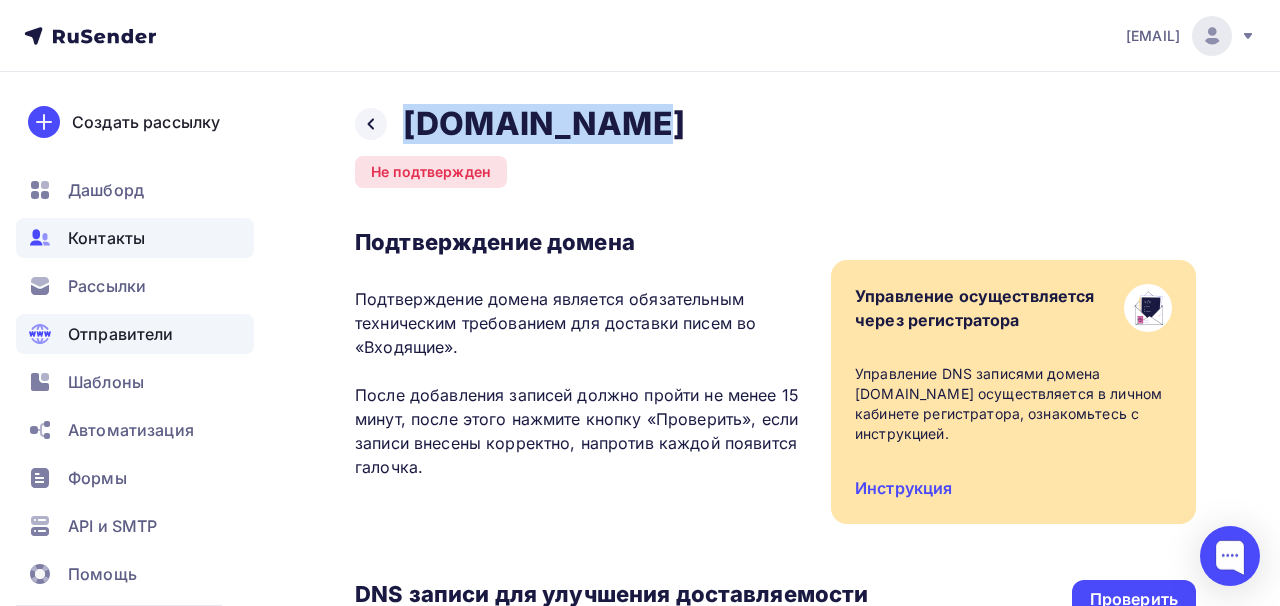 click on "Контакты" at bounding box center [135, 238] 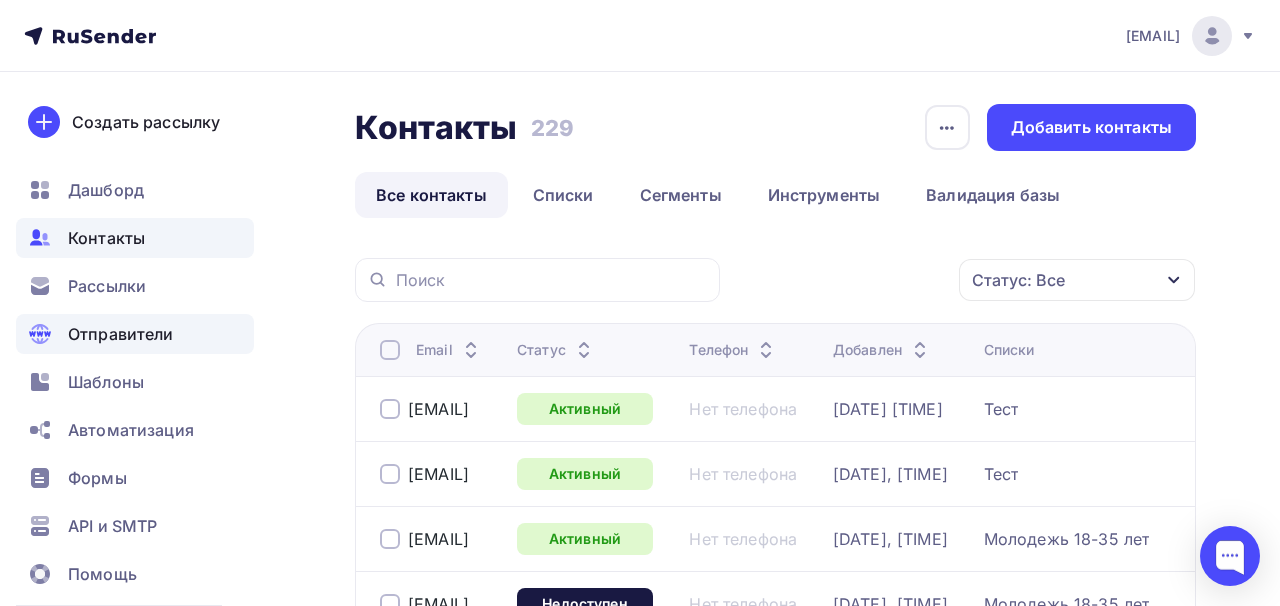 click on "Отправители" at bounding box center [121, 334] 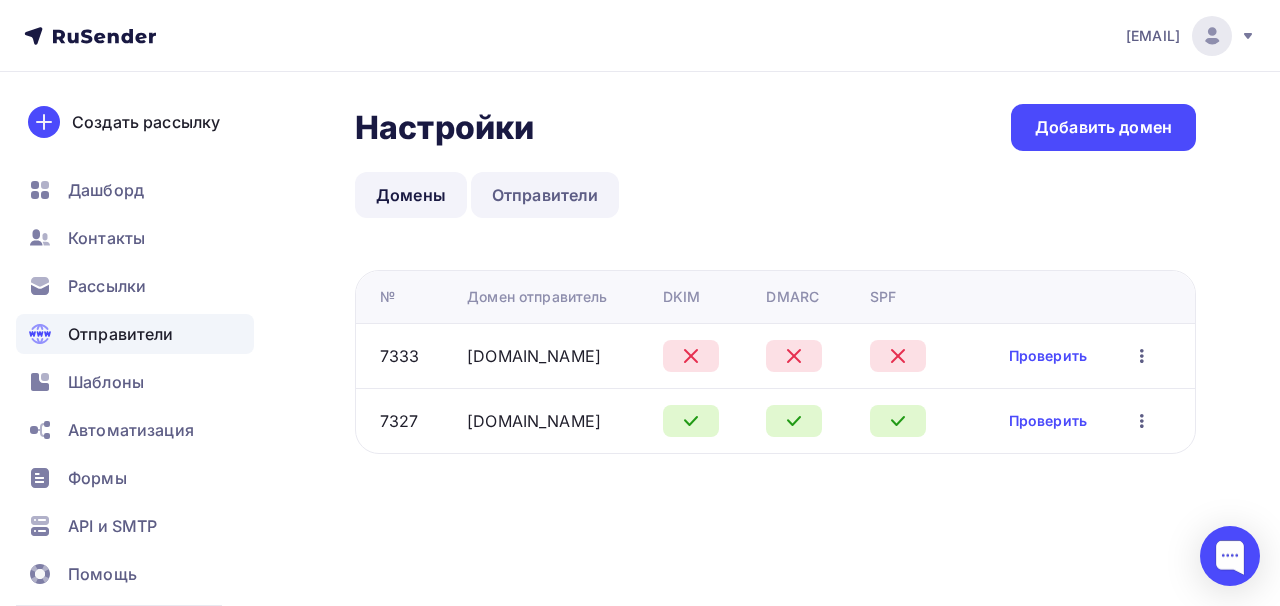 click on "Отправители" at bounding box center (545, 195) 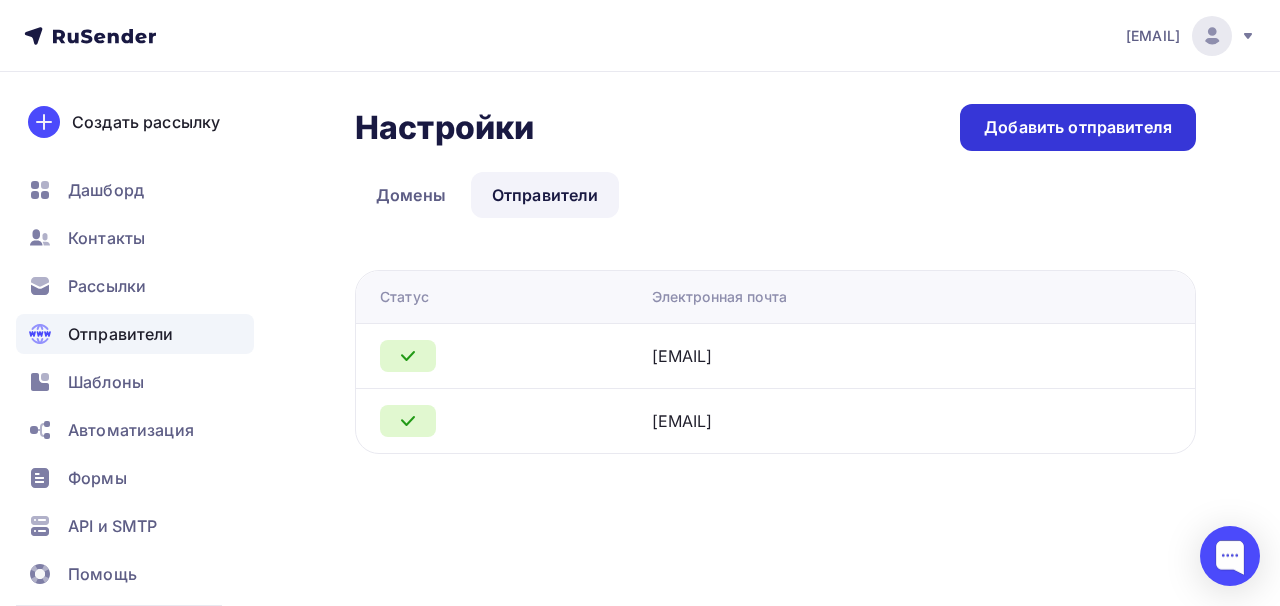 click on "Добавить отправителя" at bounding box center [1078, 127] 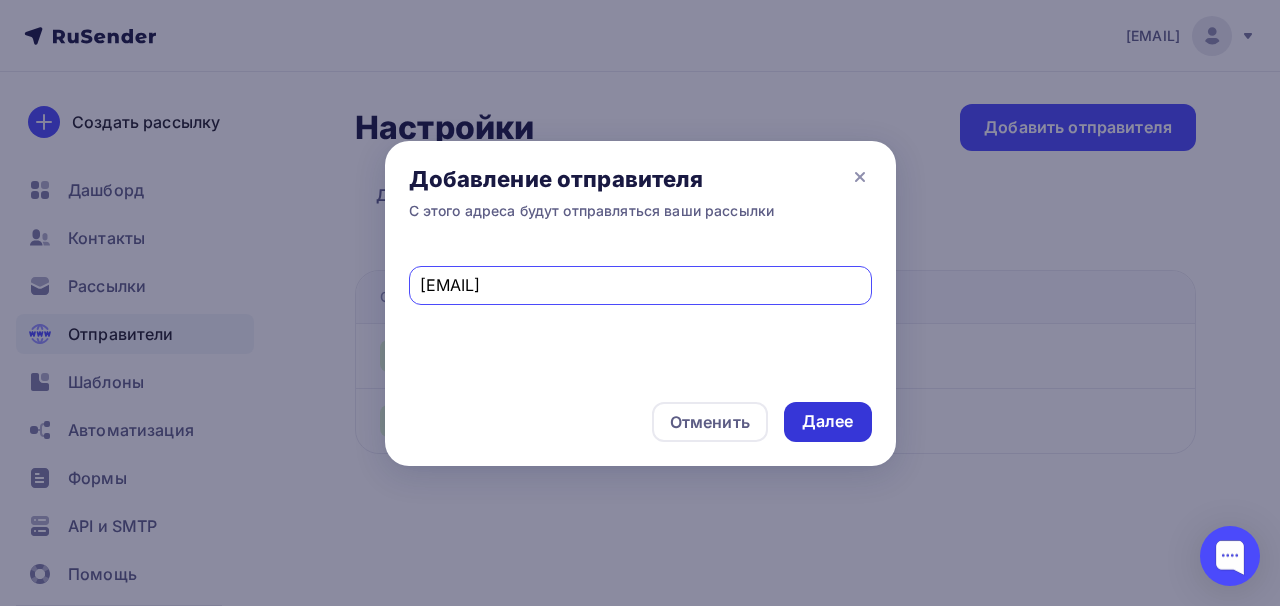 type on "[EMAIL]" 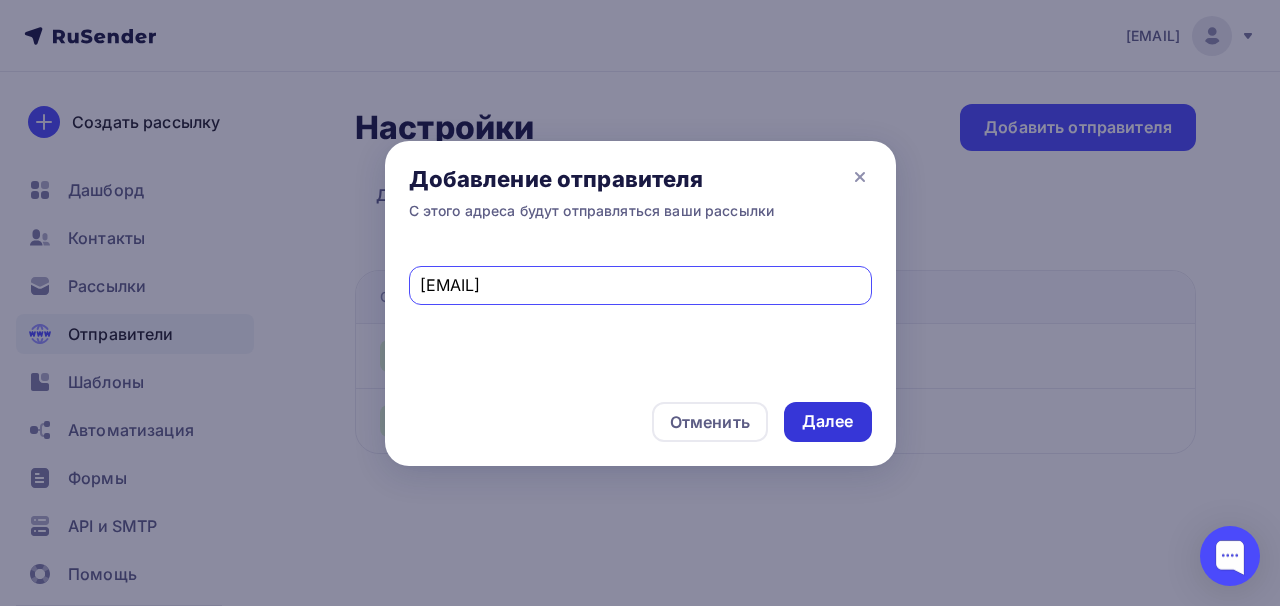 click on "Далее" at bounding box center (828, 421) 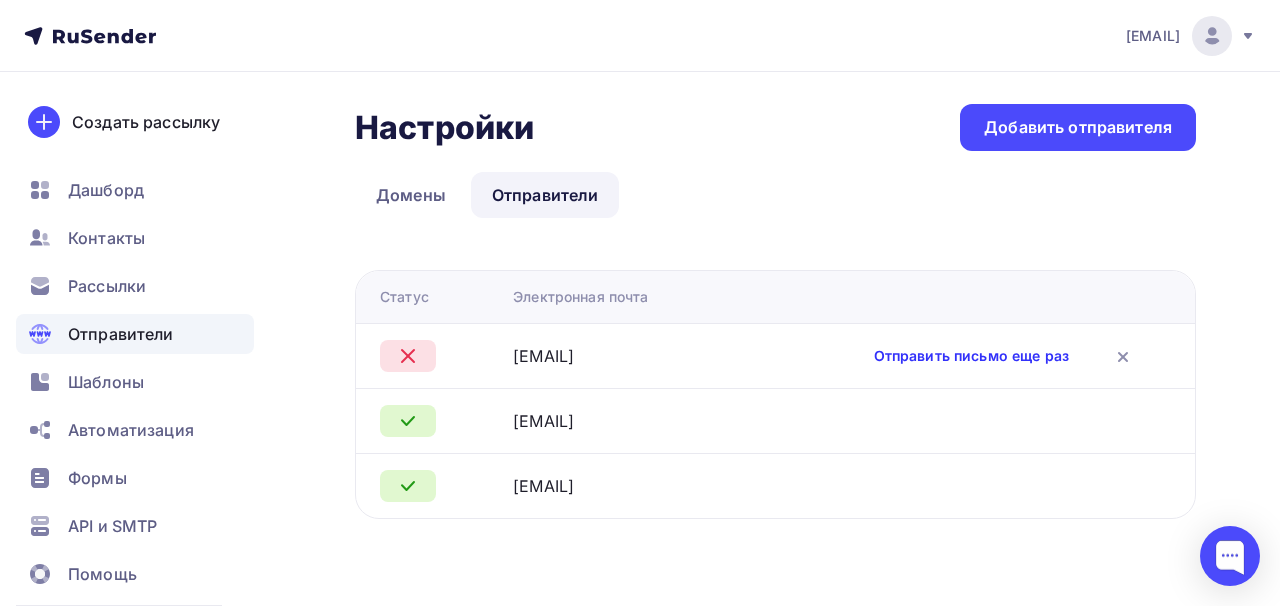 click on "Отправить письмо еще раз" at bounding box center [971, 356] 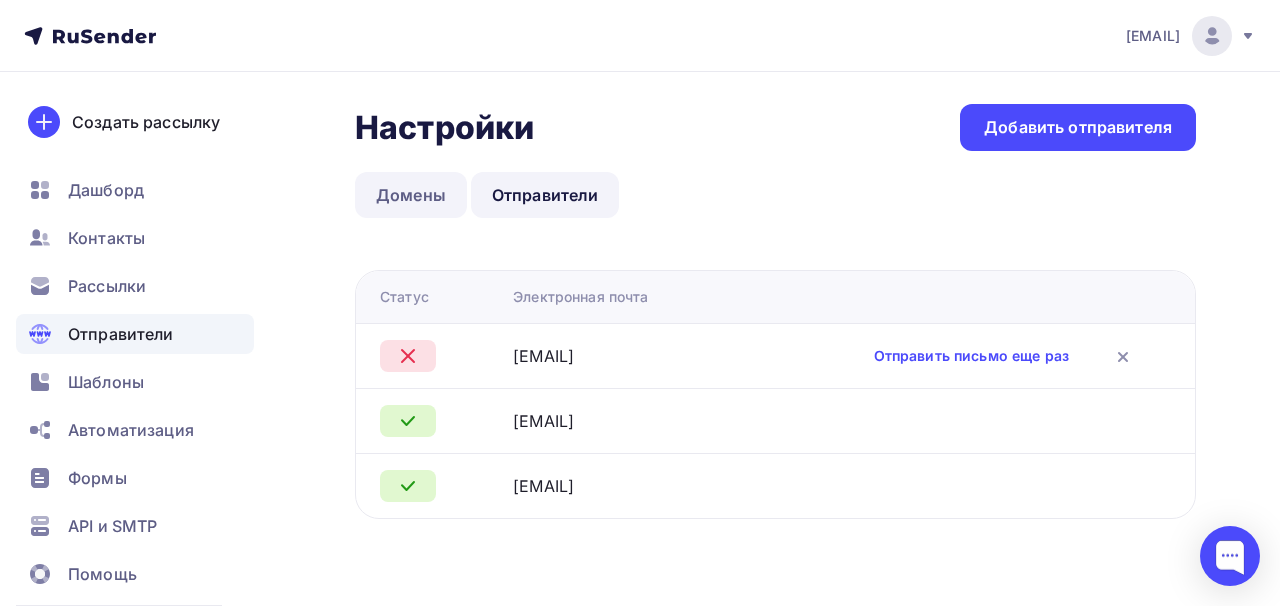 click on "Домены" at bounding box center (411, 195) 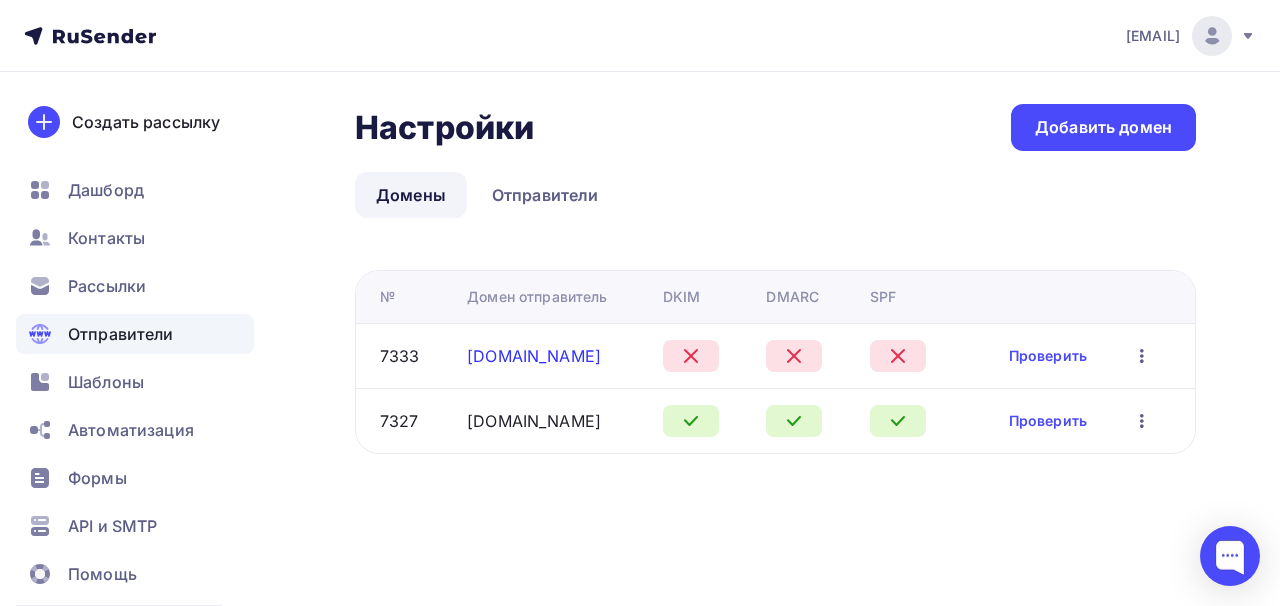 click on "[DOMAIN_NAME]" at bounding box center [534, 356] 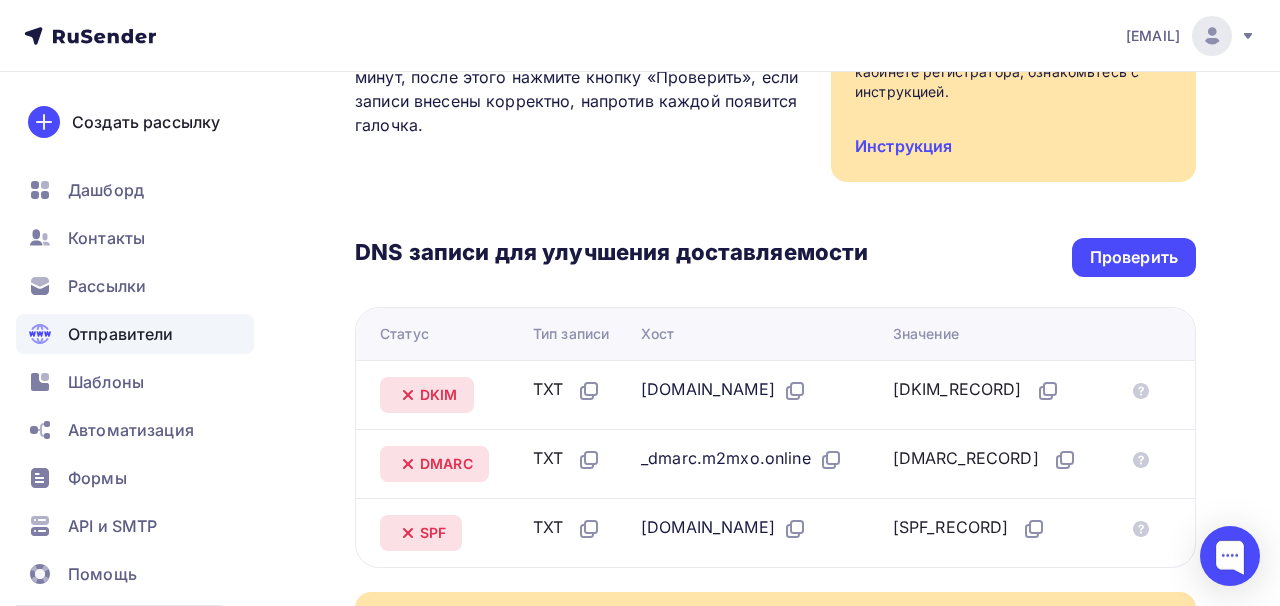 scroll, scrollTop: 367, scrollLeft: 0, axis: vertical 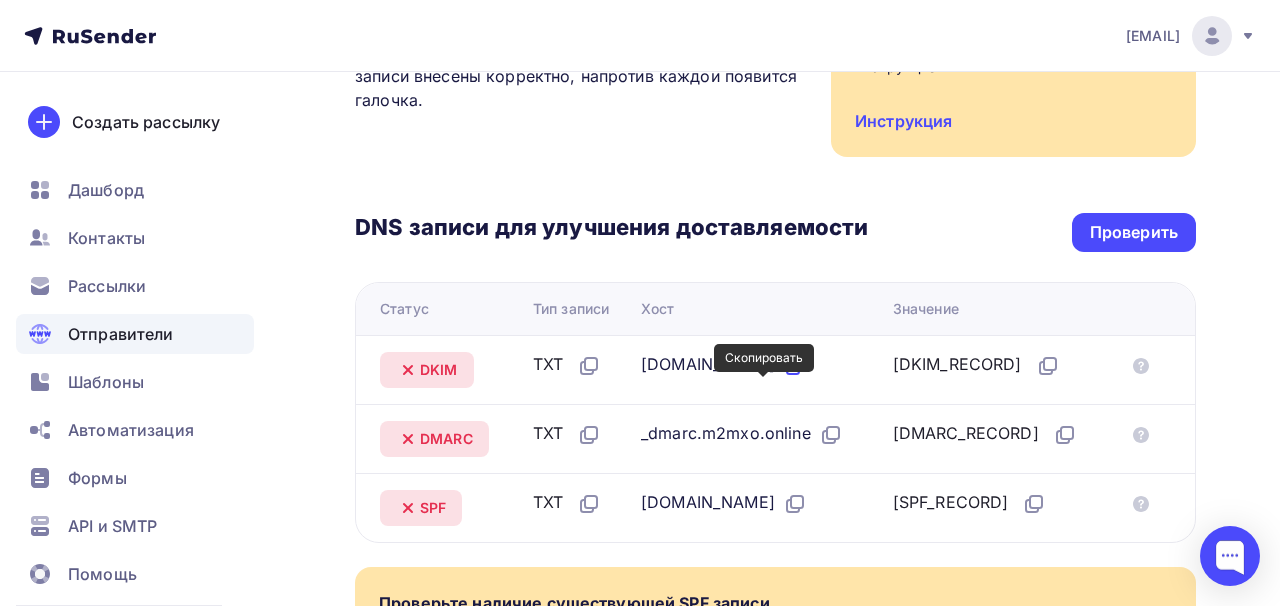 click at bounding box center (797, 364) 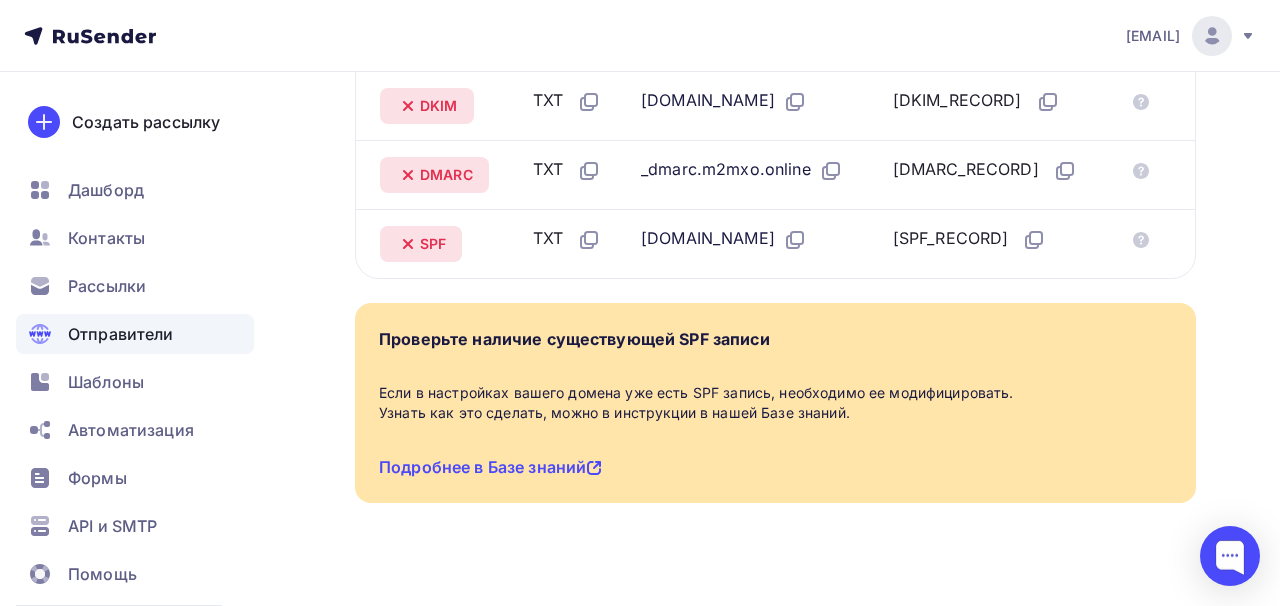 scroll, scrollTop: 635, scrollLeft: 0, axis: vertical 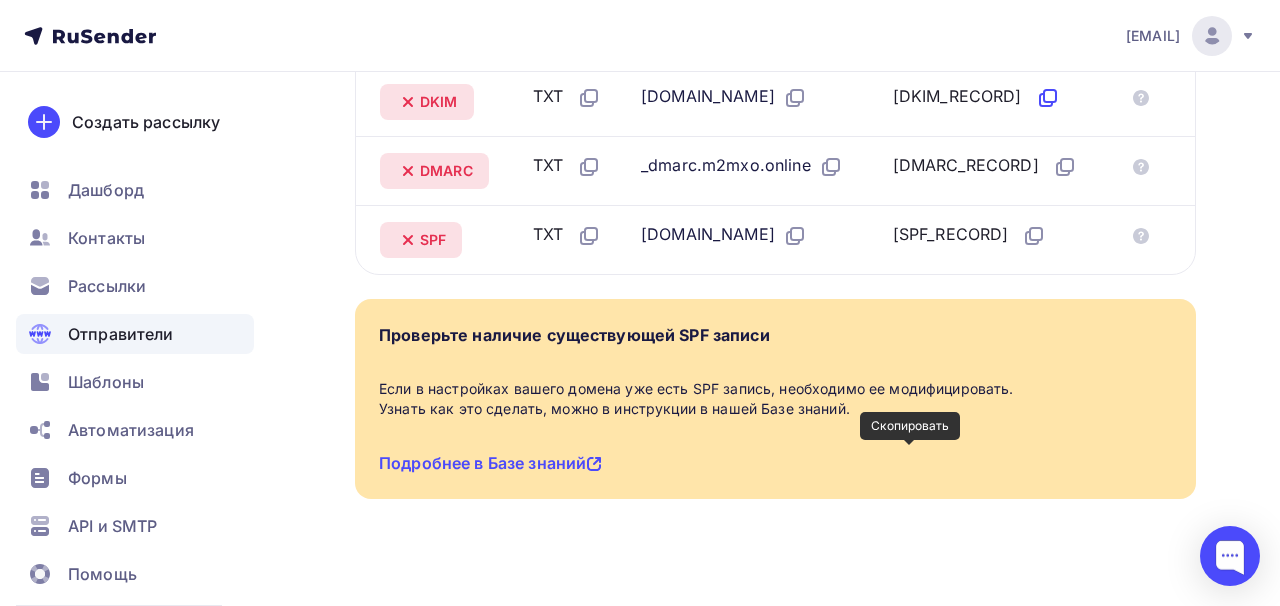 click at bounding box center [1048, 98] 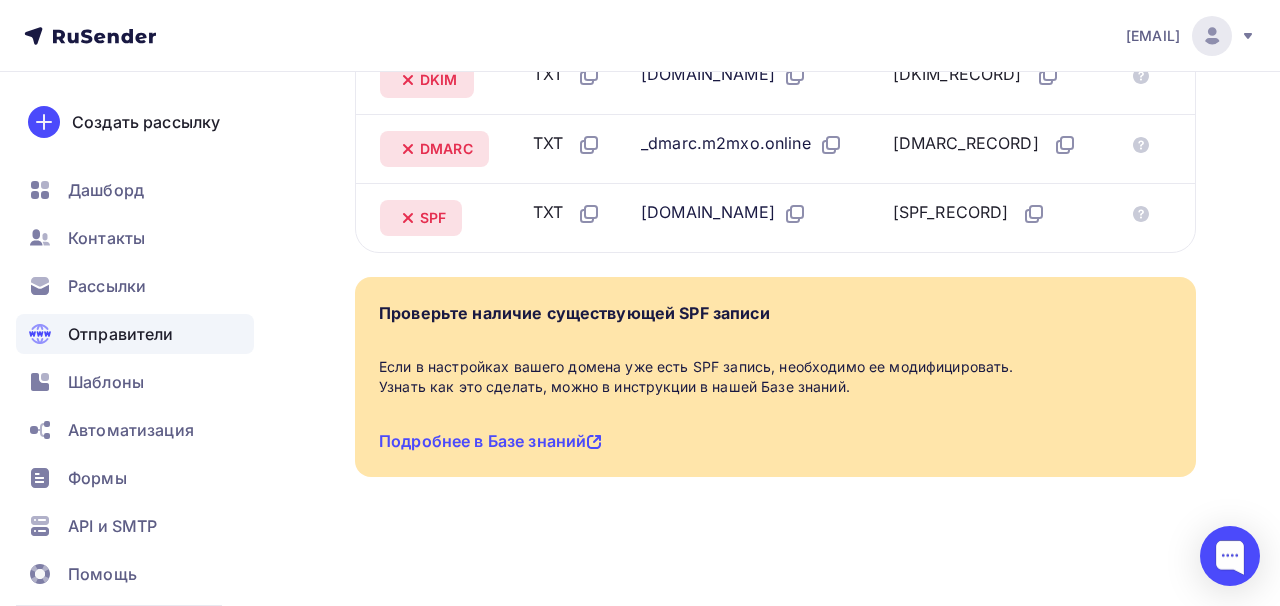 scroll, scrollTop: 781, scrollLeft: 0, axis: vertical 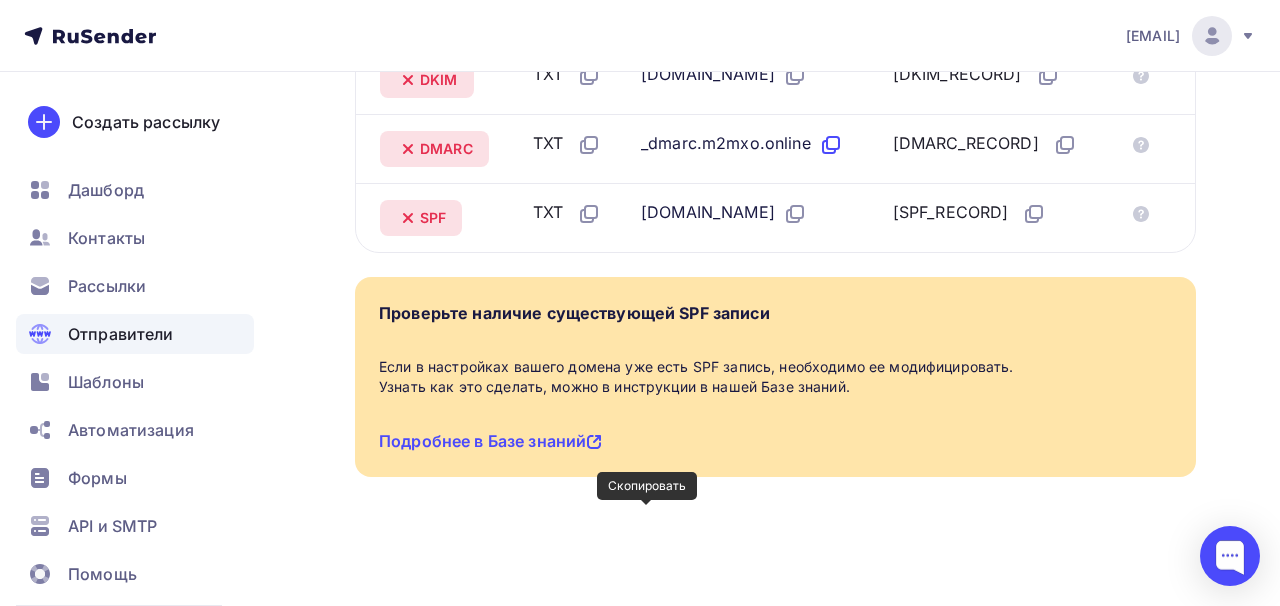 click at bounding box center (831, 145) 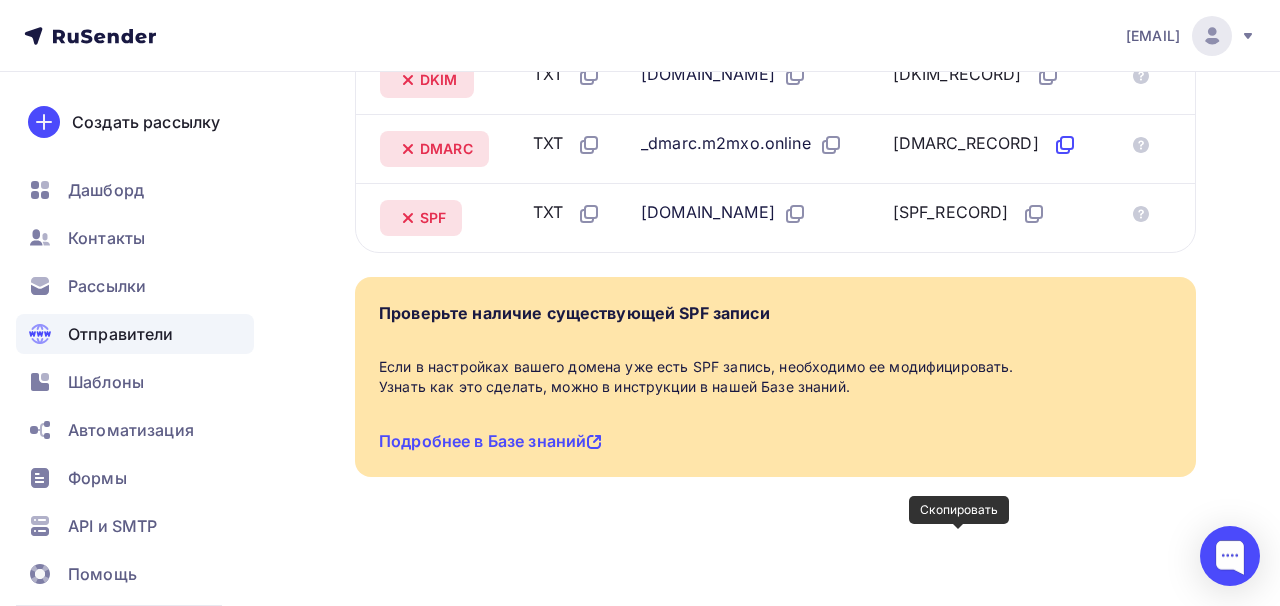 click at bounding box center (1065, 145) 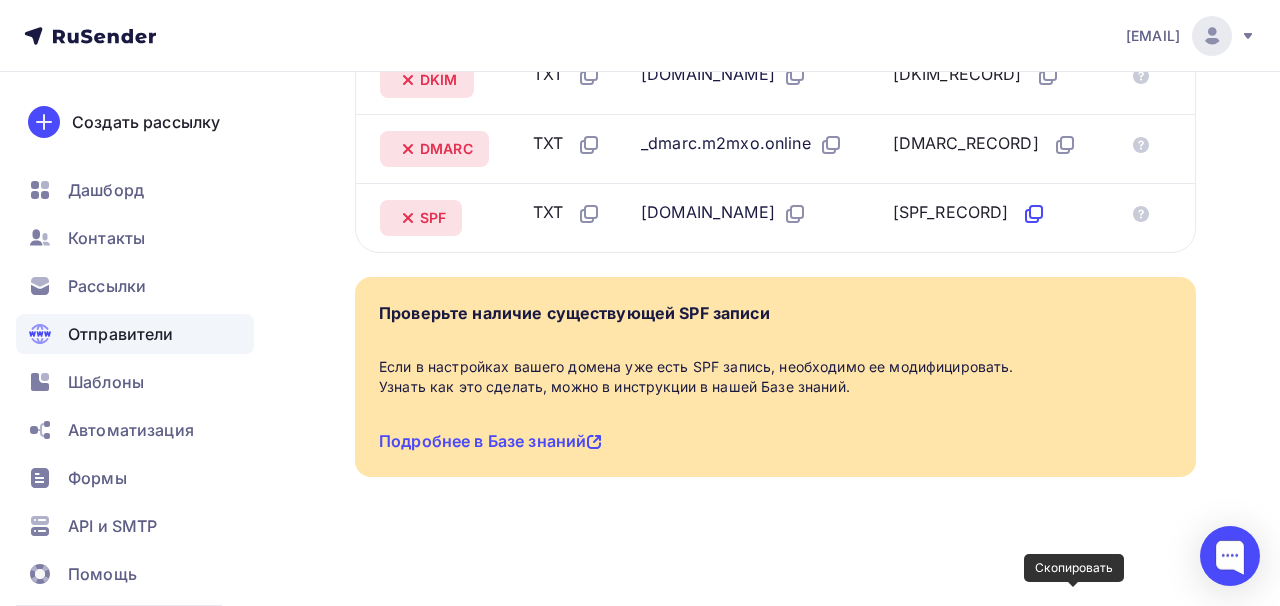 click at bounding box center (1032, 216) 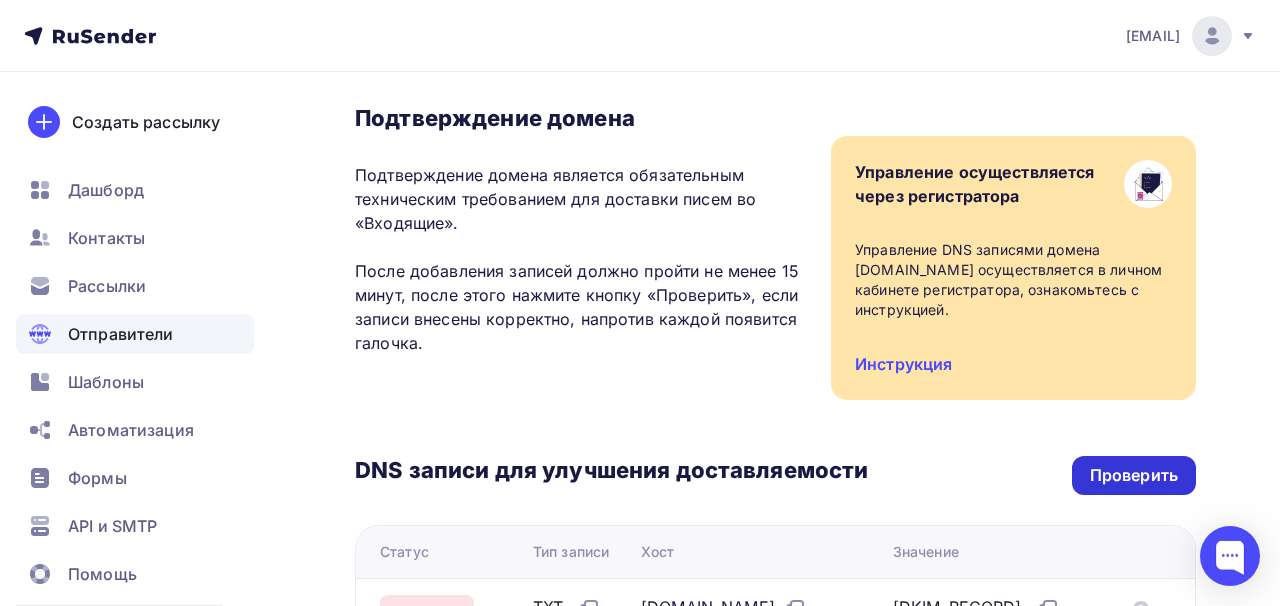 scroll, scrollTop: 138, scrollLeft: 0, axis: vertical 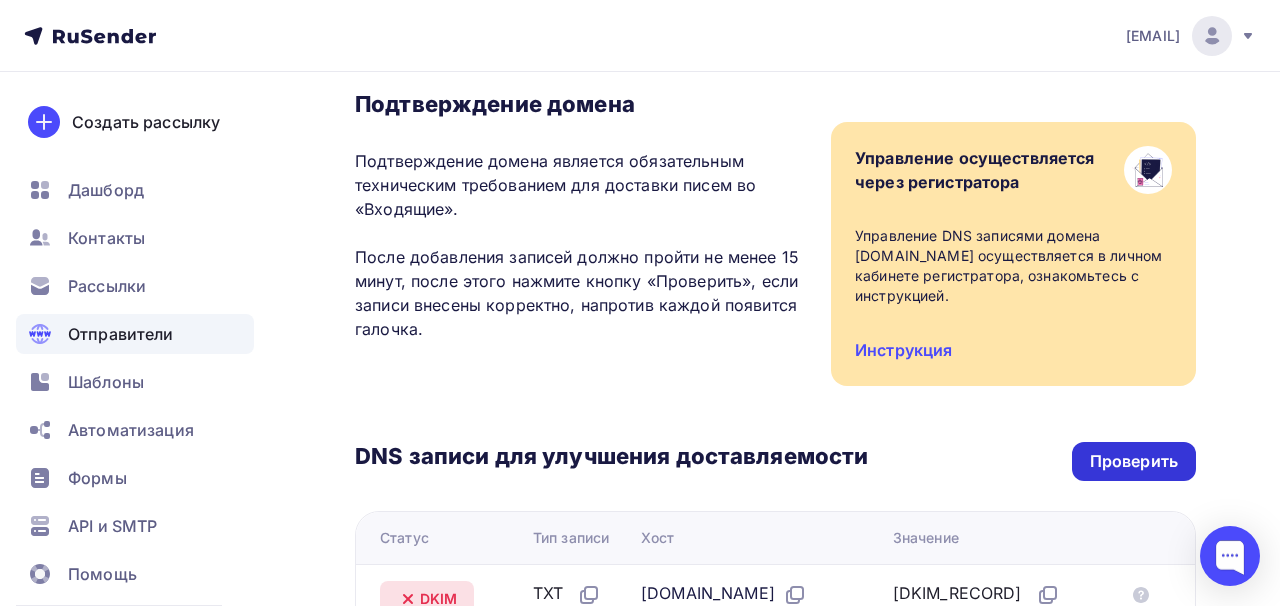 click on "Проверить" at bounding box center [1134, 461] 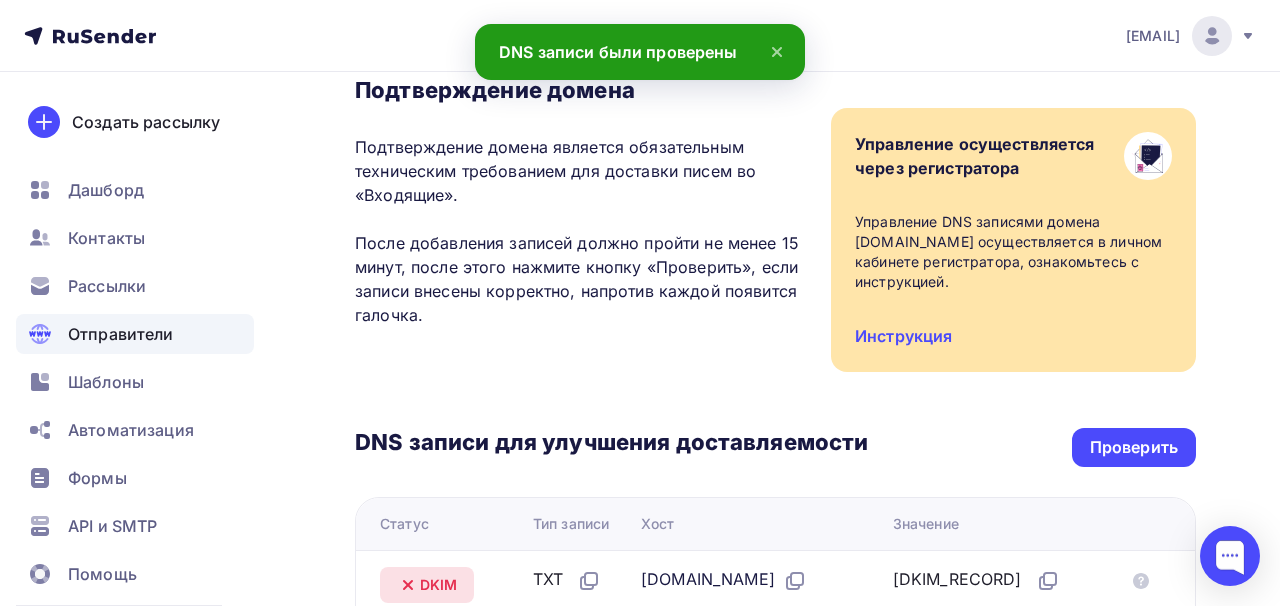 scroll, scrollTop: 0, scrollLeft: 0, axis: both 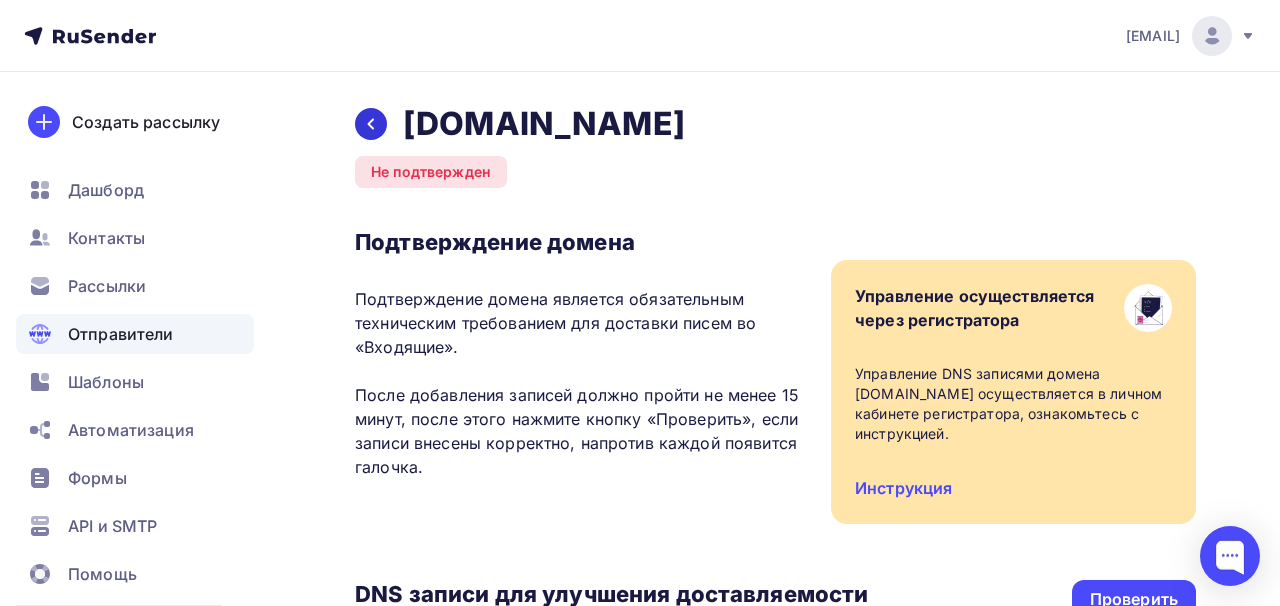 click at bounding box center [371, 124] 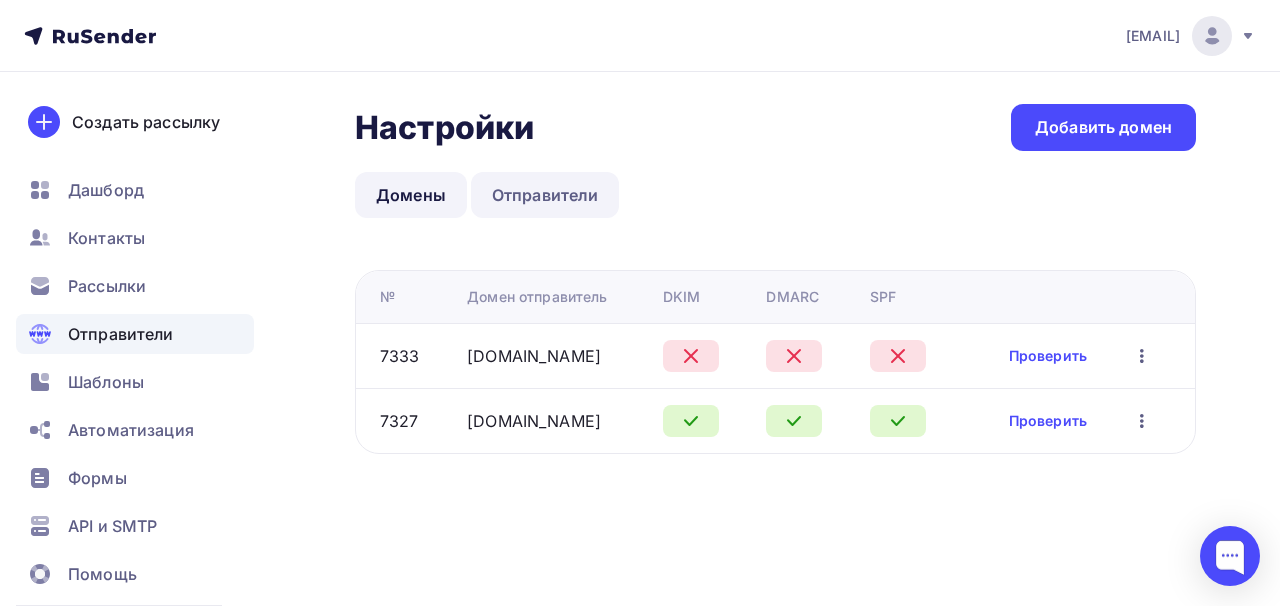 click on "Отправители" at bounding box center [545, 195] 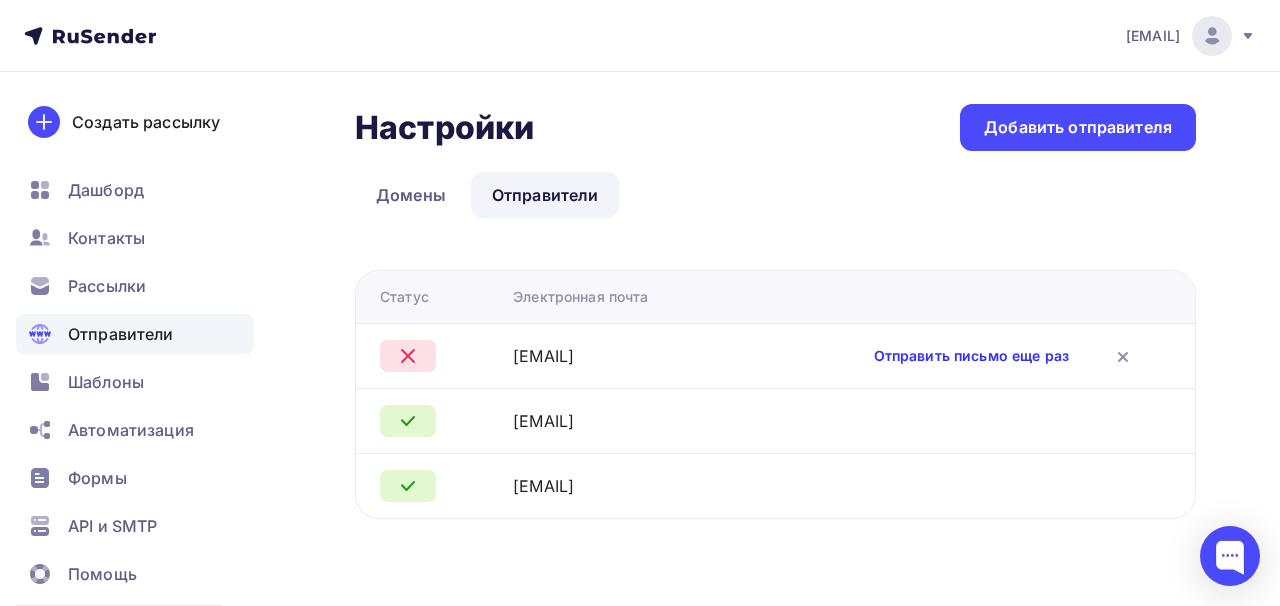 click on "Отправить письмо еще раз" at bounding box center (971, 356) 